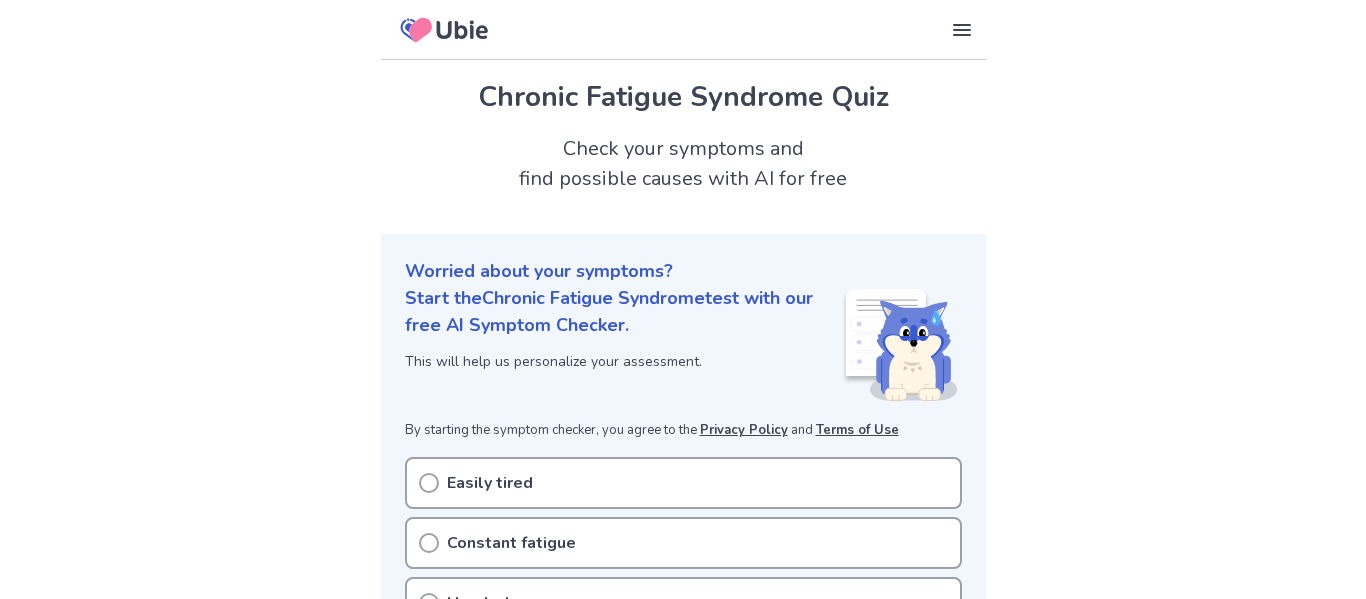 scroll, scrollTop: 133, scrollLeft: 0, axis: vertical 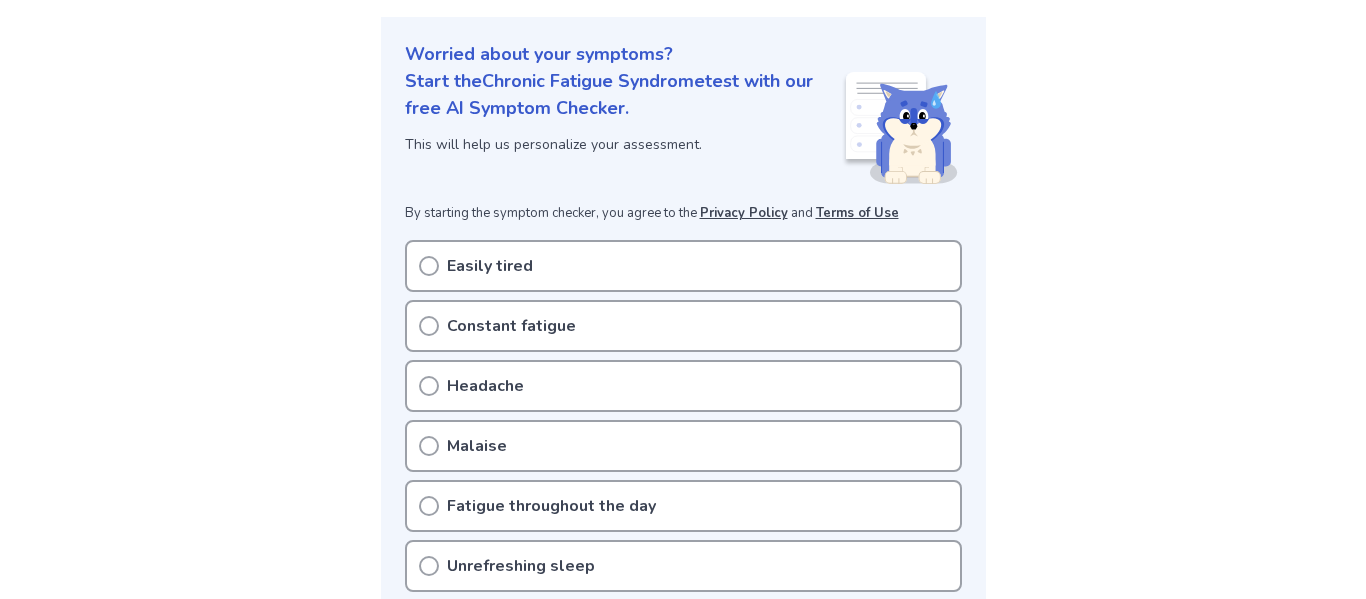 click 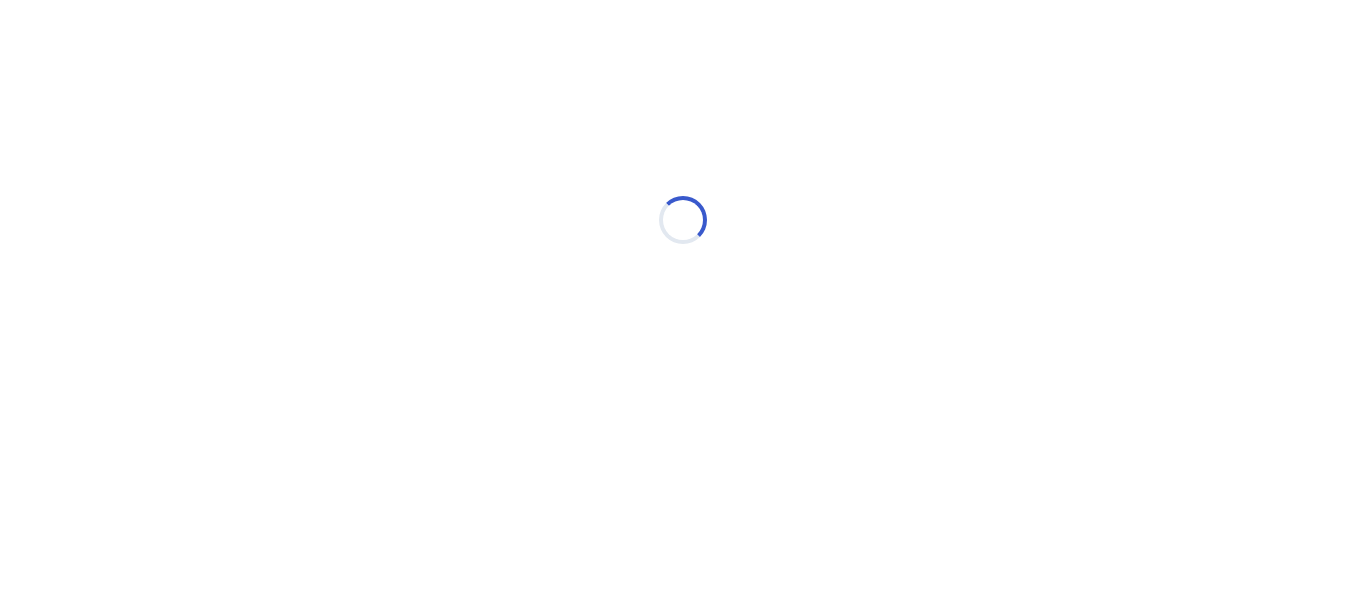scroll, scrollTop: 0, scrollLeft: 0, axis: both 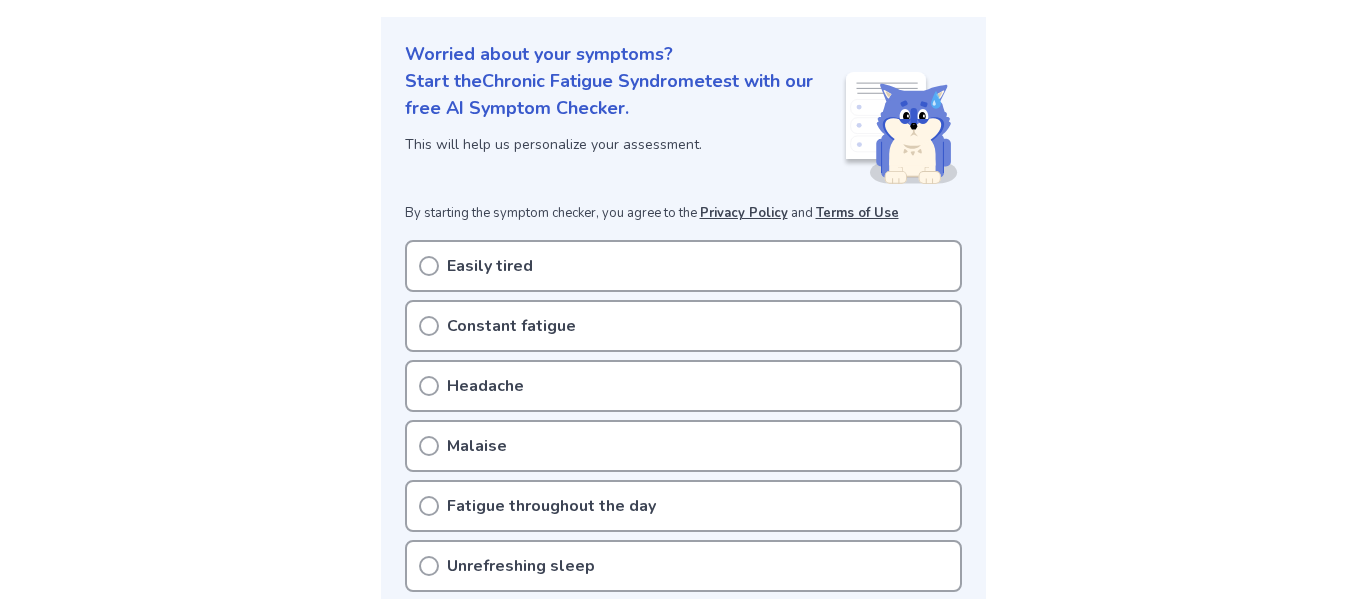 click 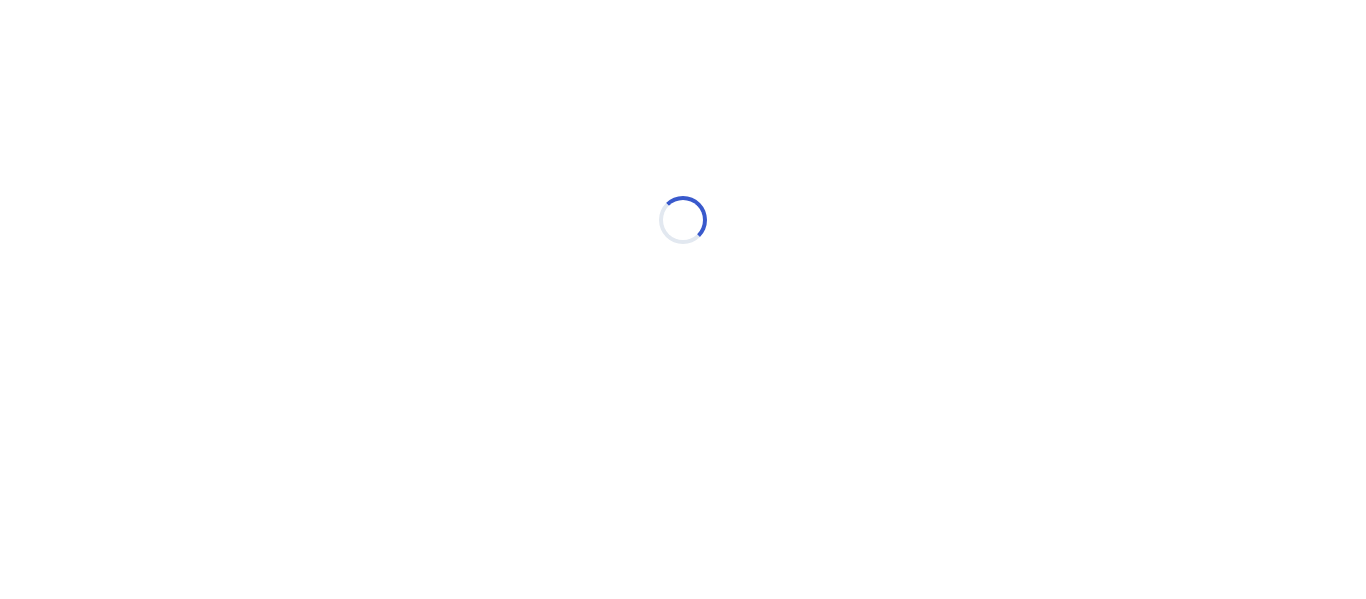 scroll, scrollTop: 0, scrollLeft: 0, axis: both 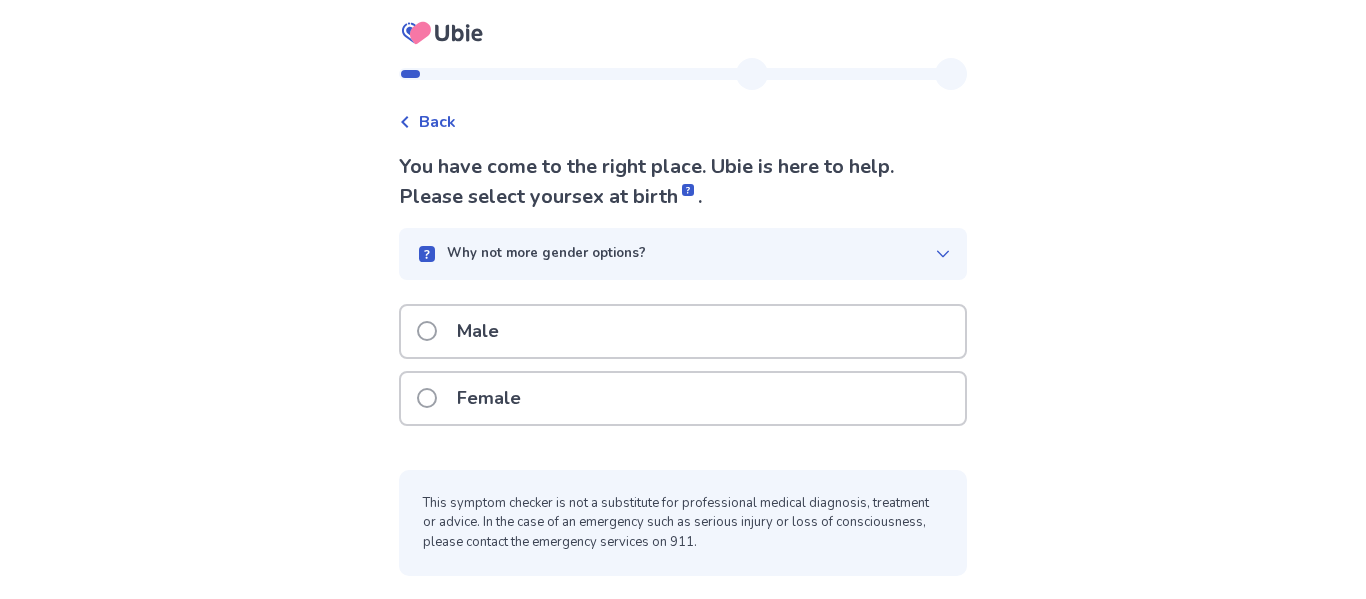click at bounding box center (427, 331) 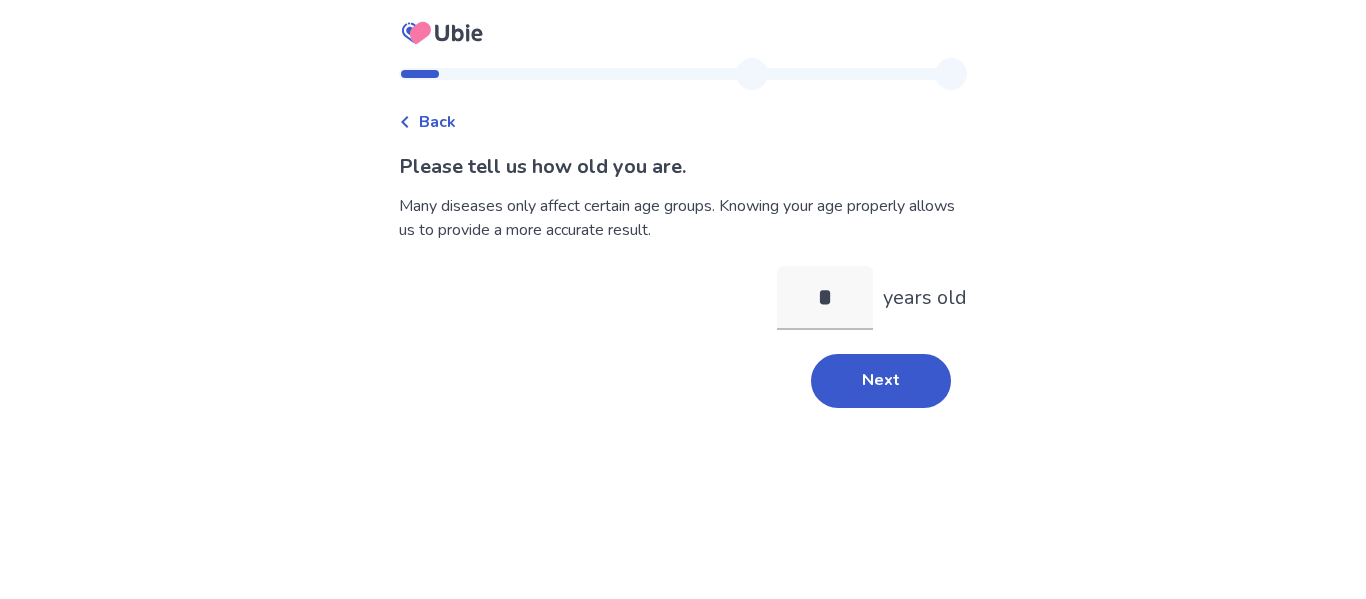 type on "**" 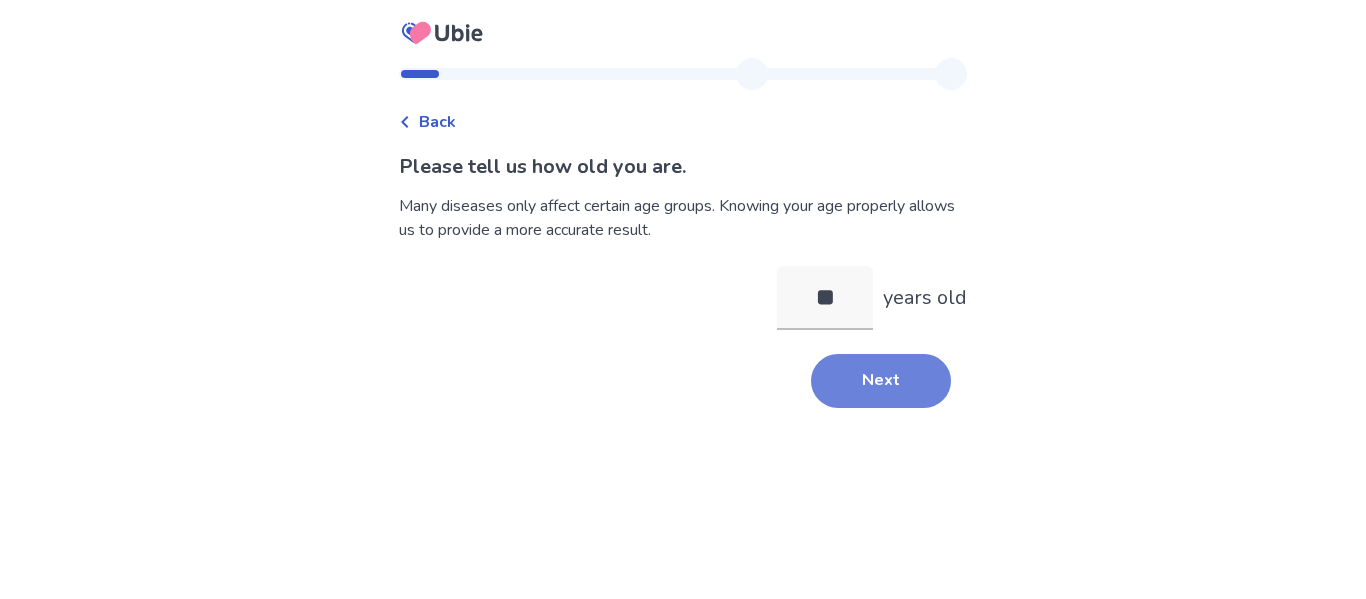 click on "Next" at bounding box center [881, 381] 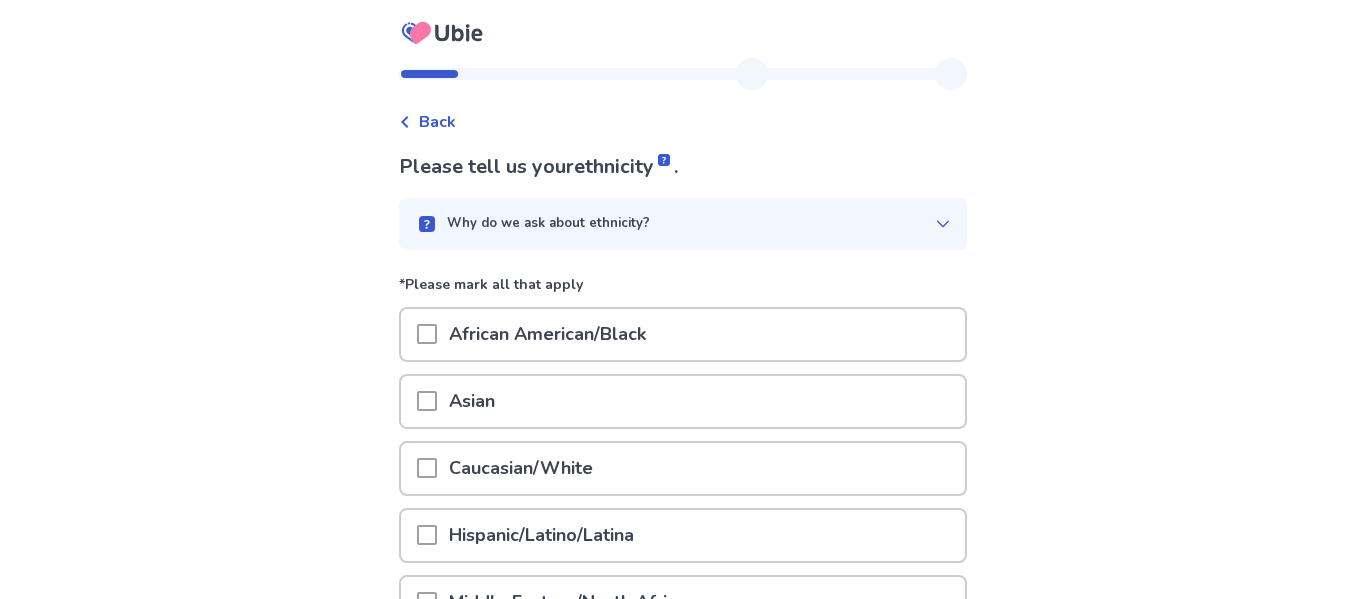 click at bounding box center [427, 468] 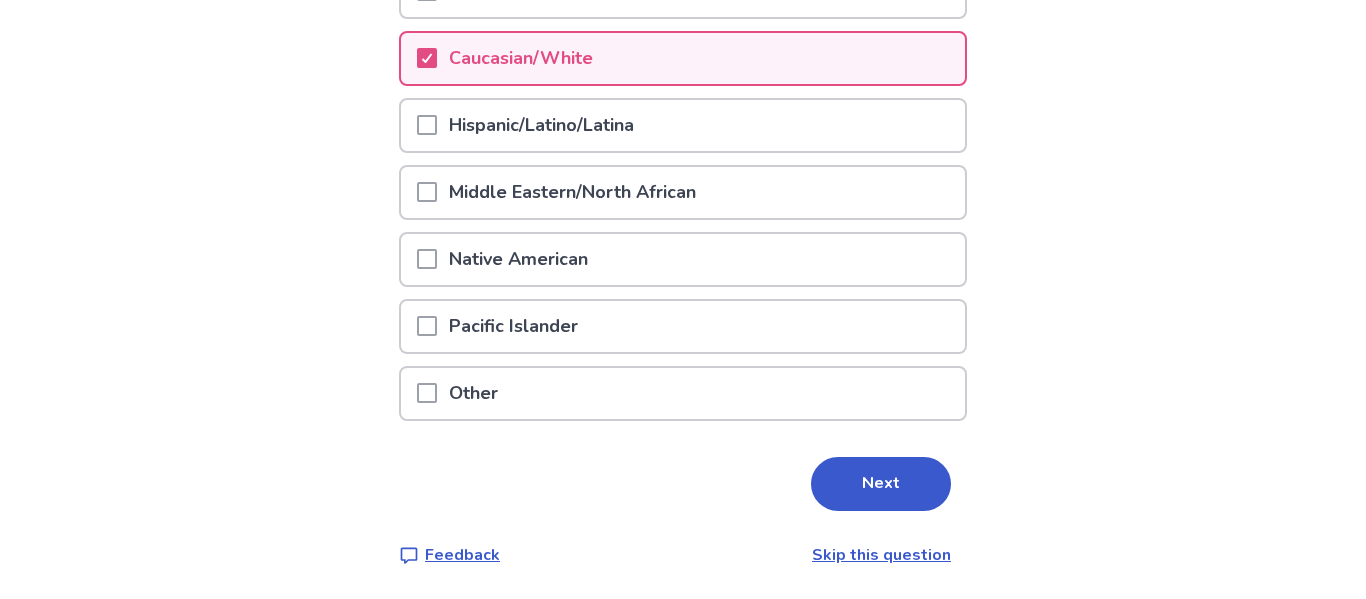 scroll, scrollTop: 396, scrollLeft: 0, axis: vertical 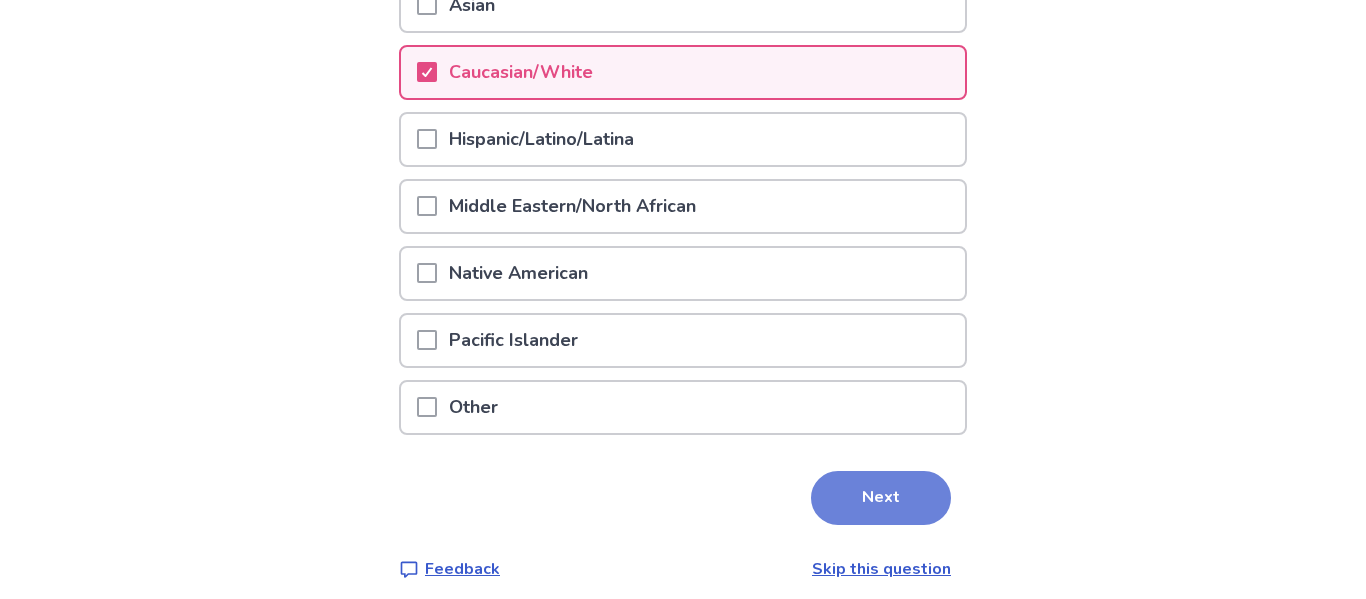 click on "Next" at bounding box center (881, 498) 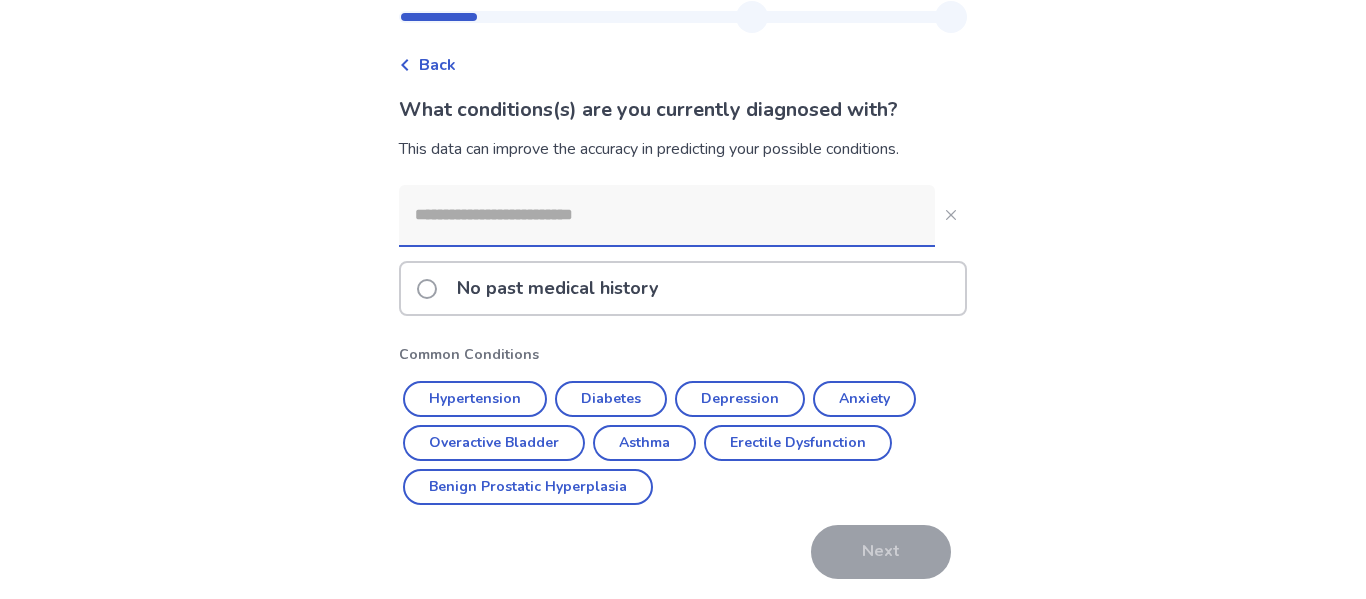 scroll, scrollTop: 69, scrollLeft: 0, axis: vertical 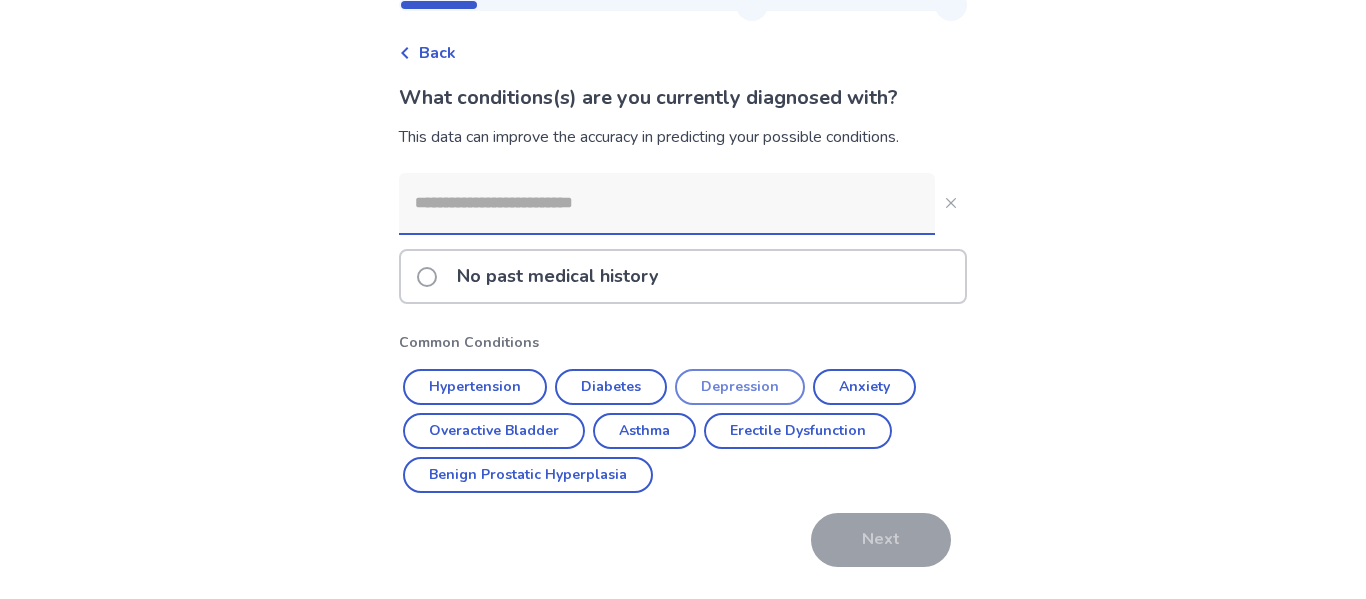 click on "Depression" at bounding box center [740, 387] 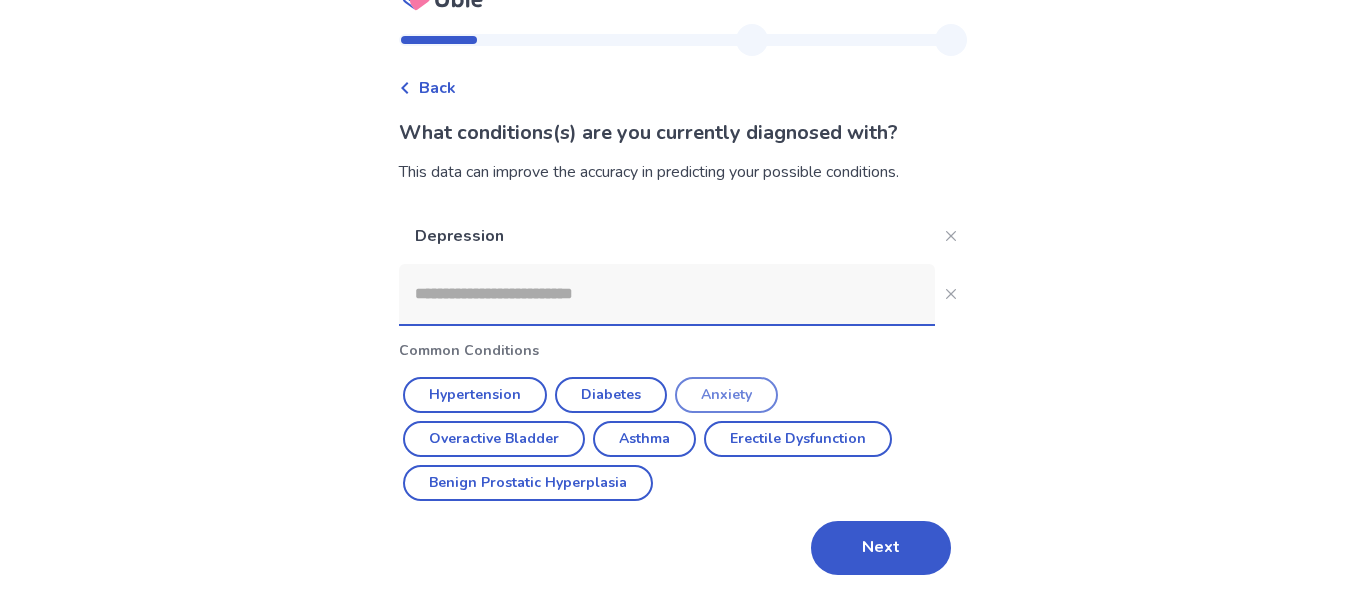 click on "Anxiety" at bounding box center [726, 395] 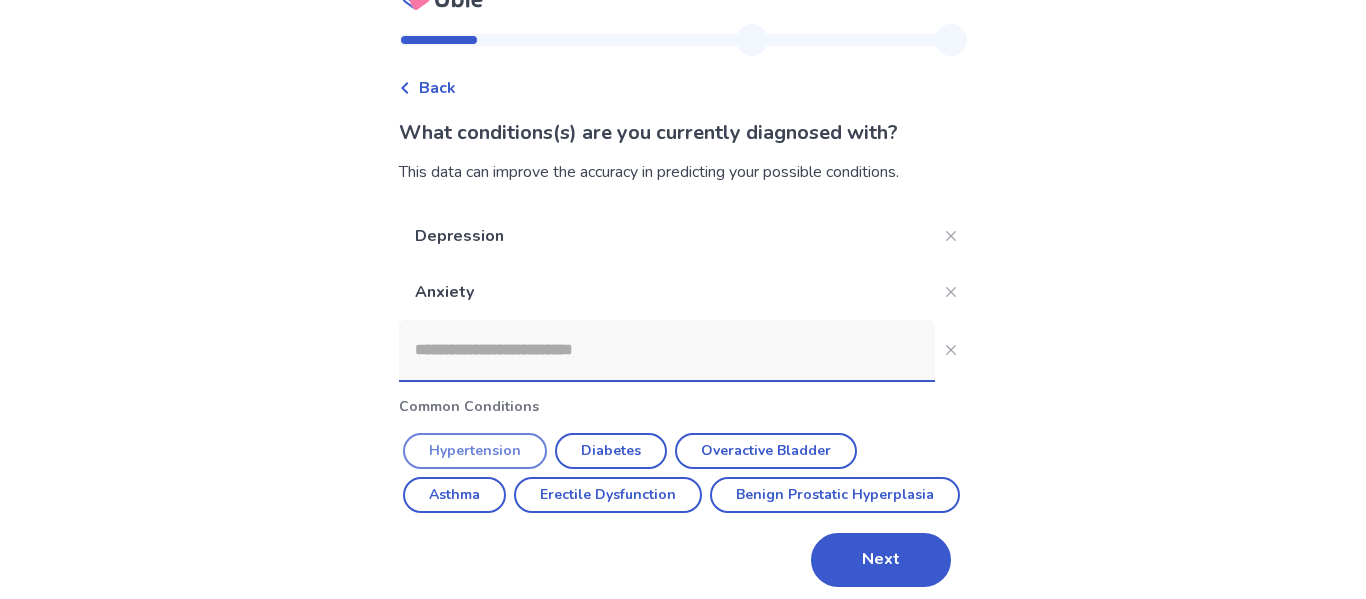 click on "Hypertension" at bounding box center [475, 451] 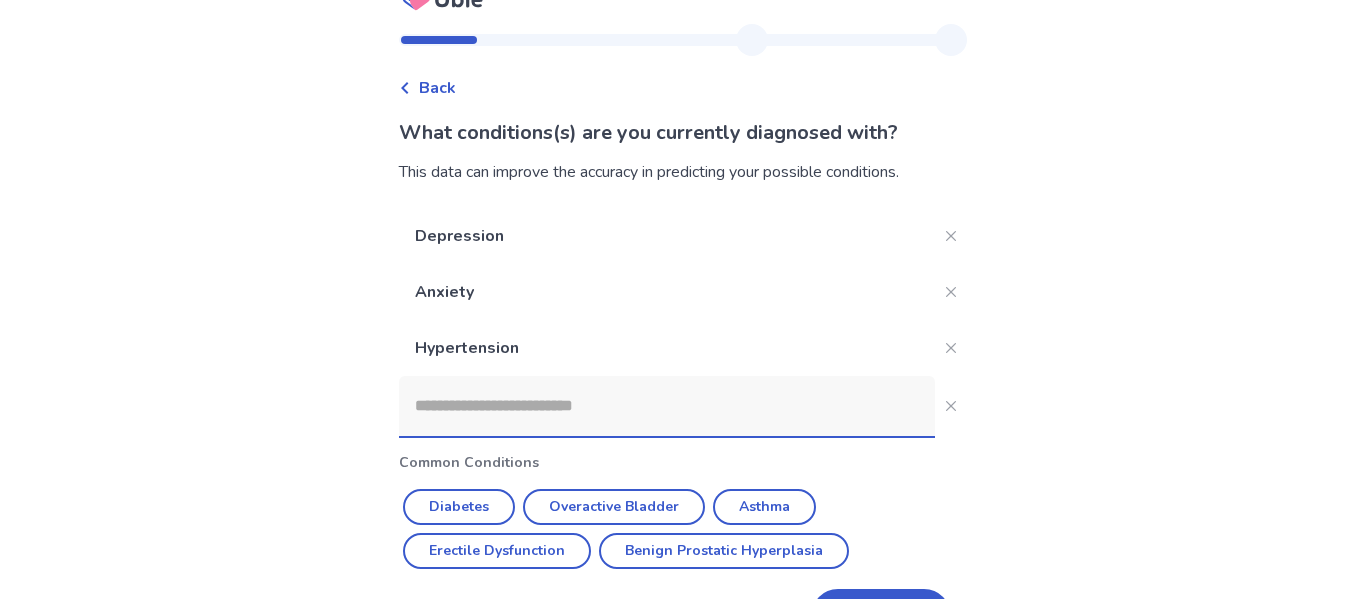 scroll, scrollTop: 102, scrollLeft: 0, axis: vertical 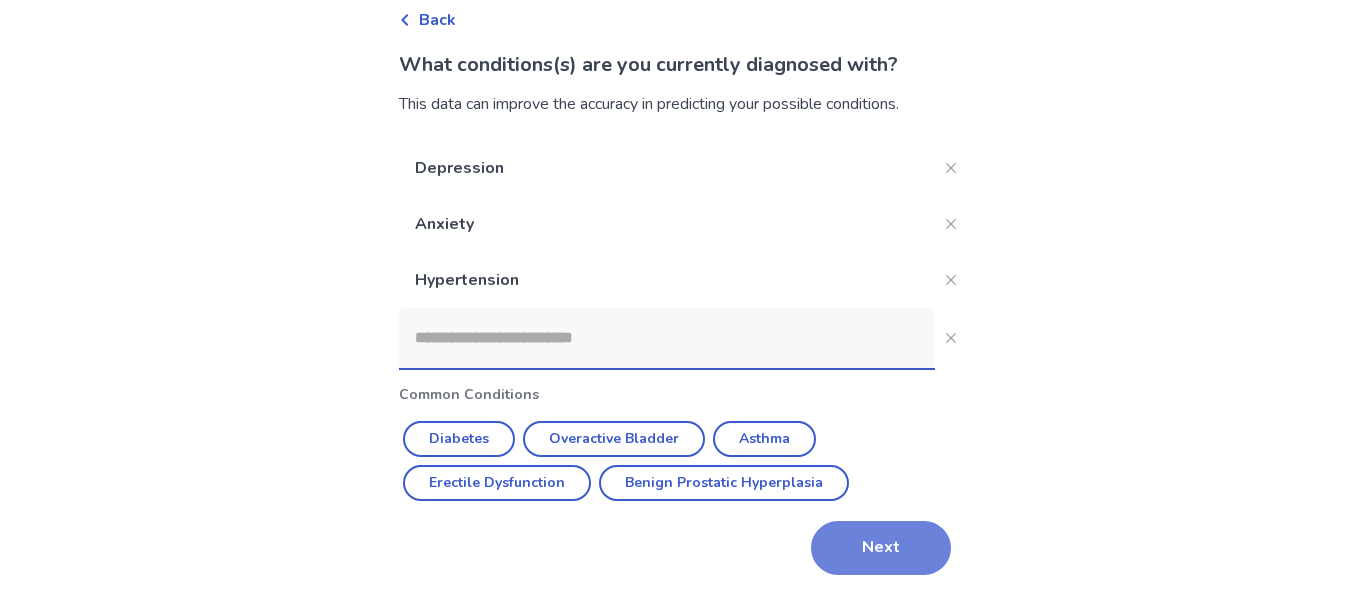 click on "Next" at bounding box center (881, 548) 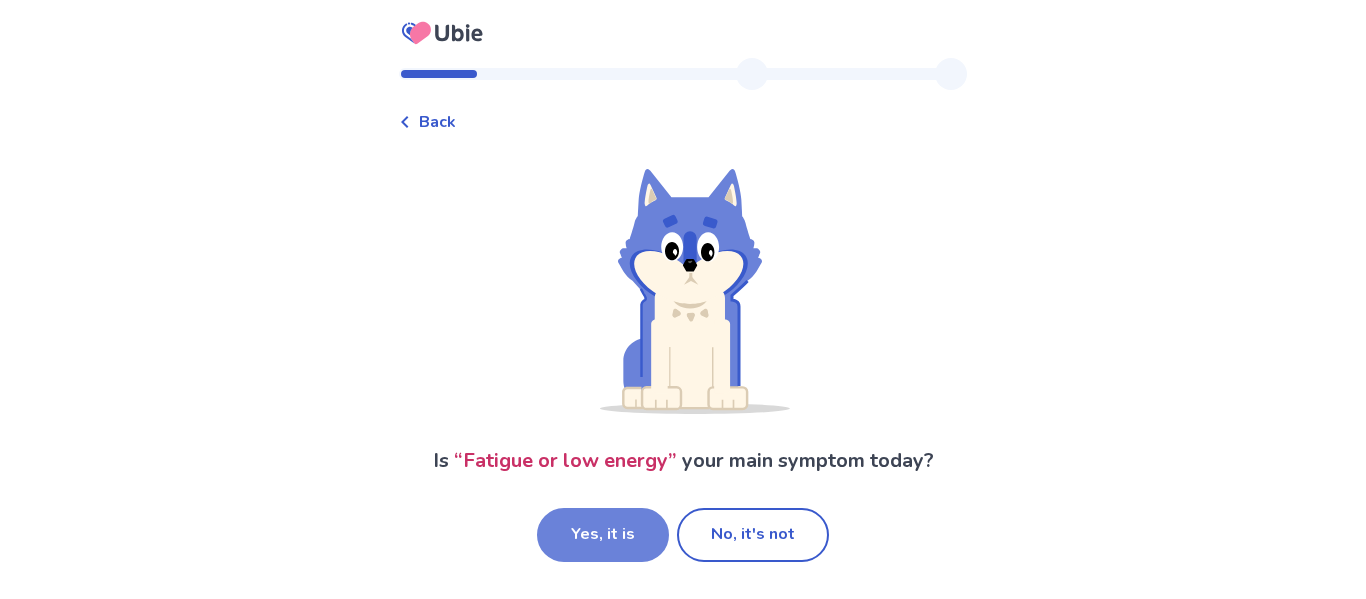 click on "Yes, it is" at bounding box center [603, 535] 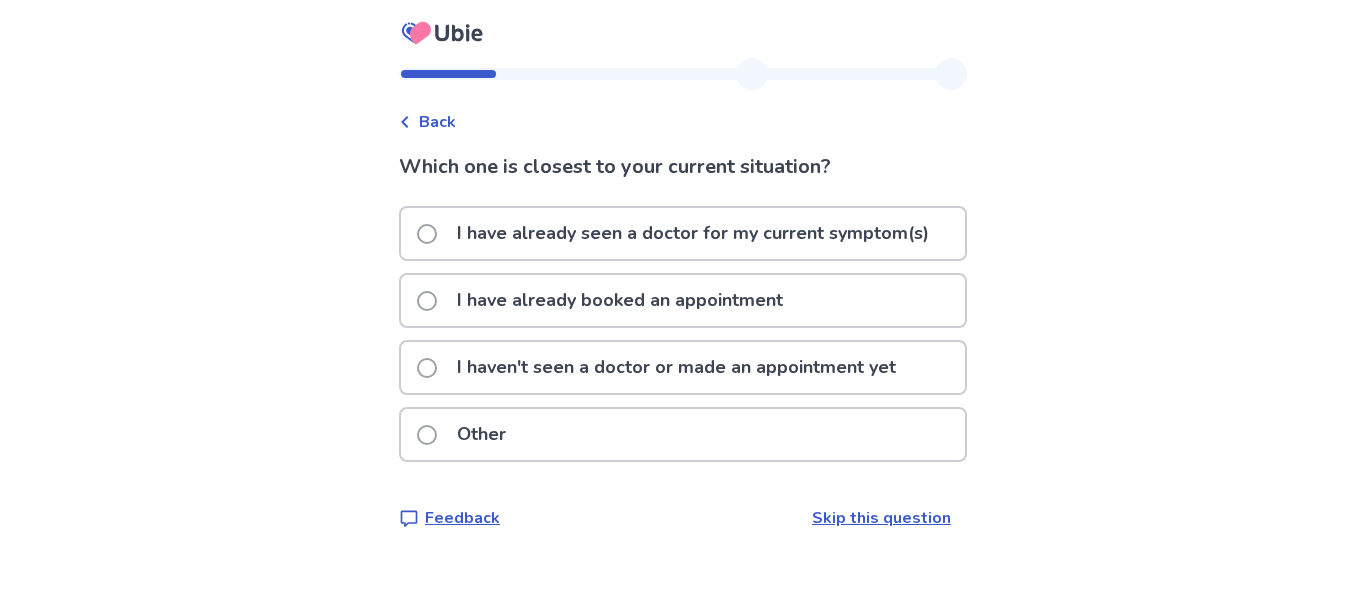 click at bounding box center (427, 234) 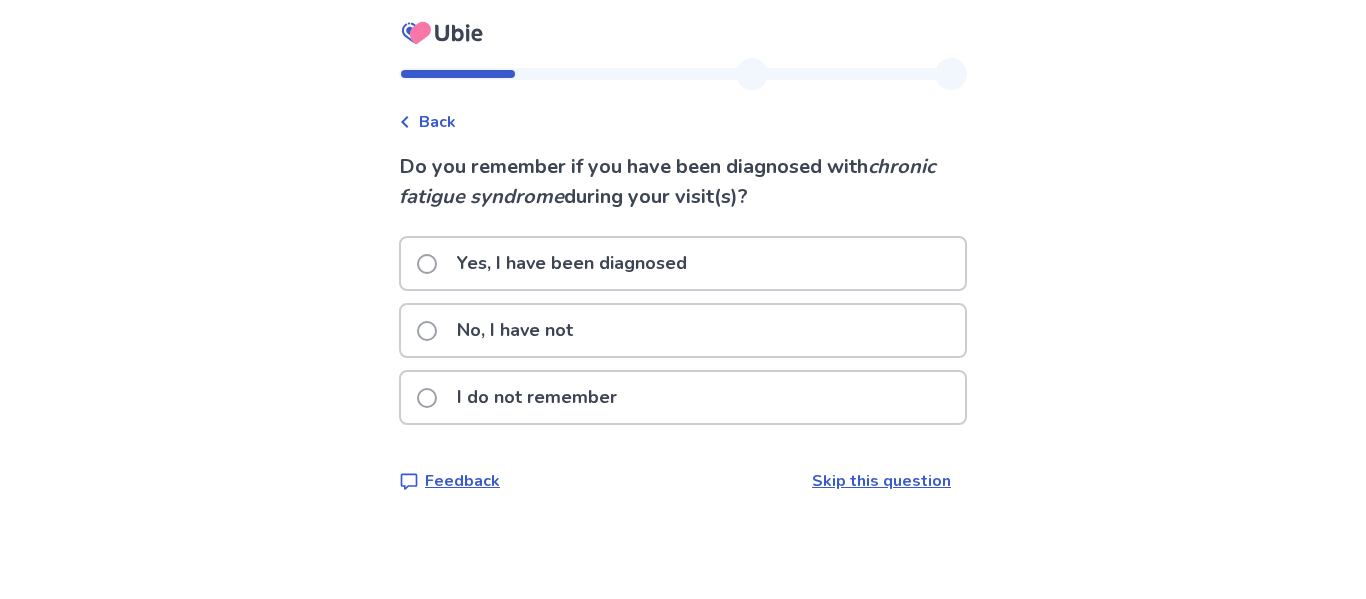 click at bounding box center [427, 331] 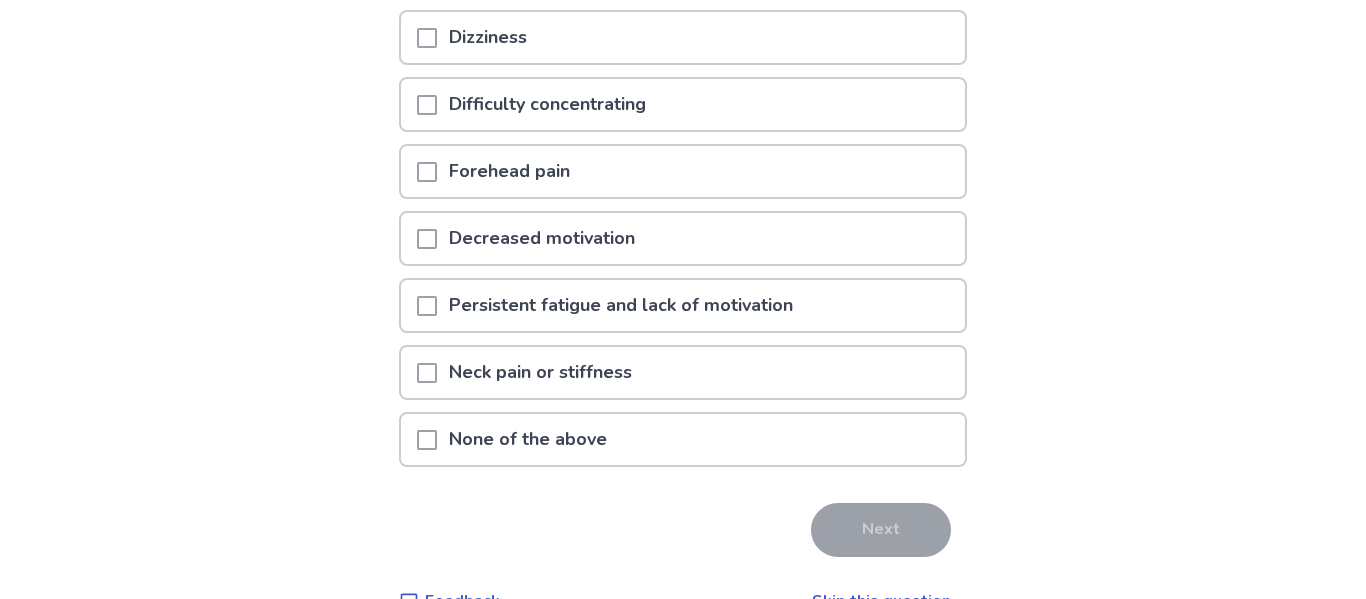 scroll, scrollTop: 469, scrollLeft: 0, axis: vertical 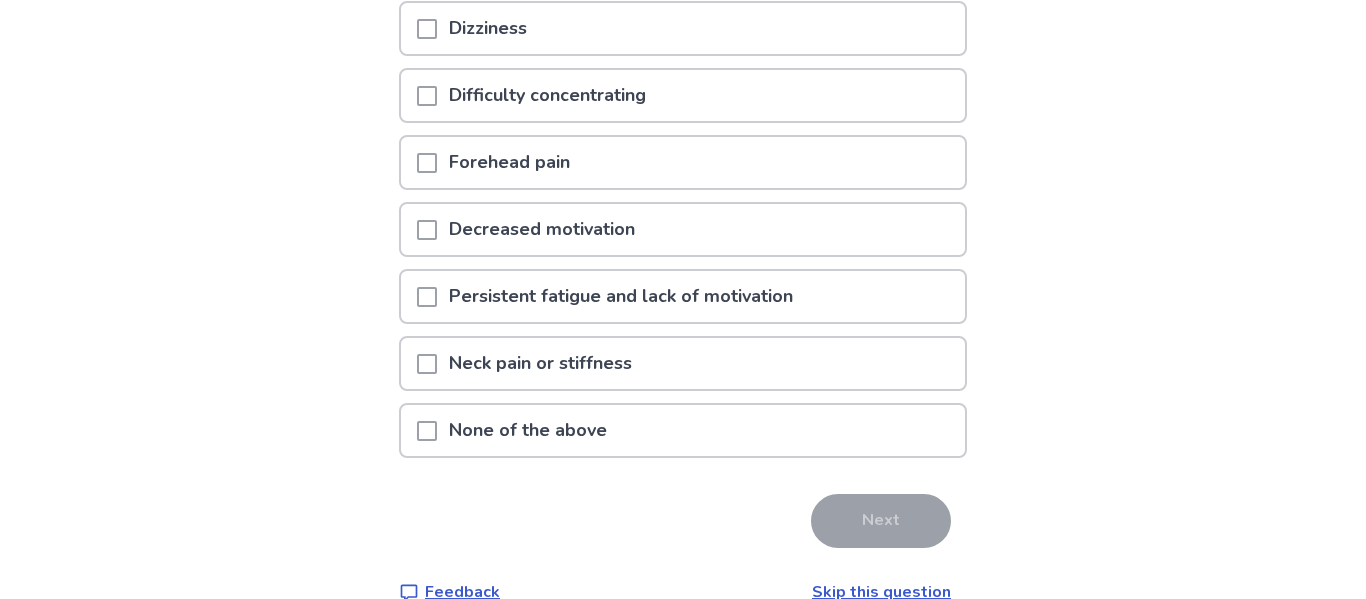 click at bounding box center [427, 297] 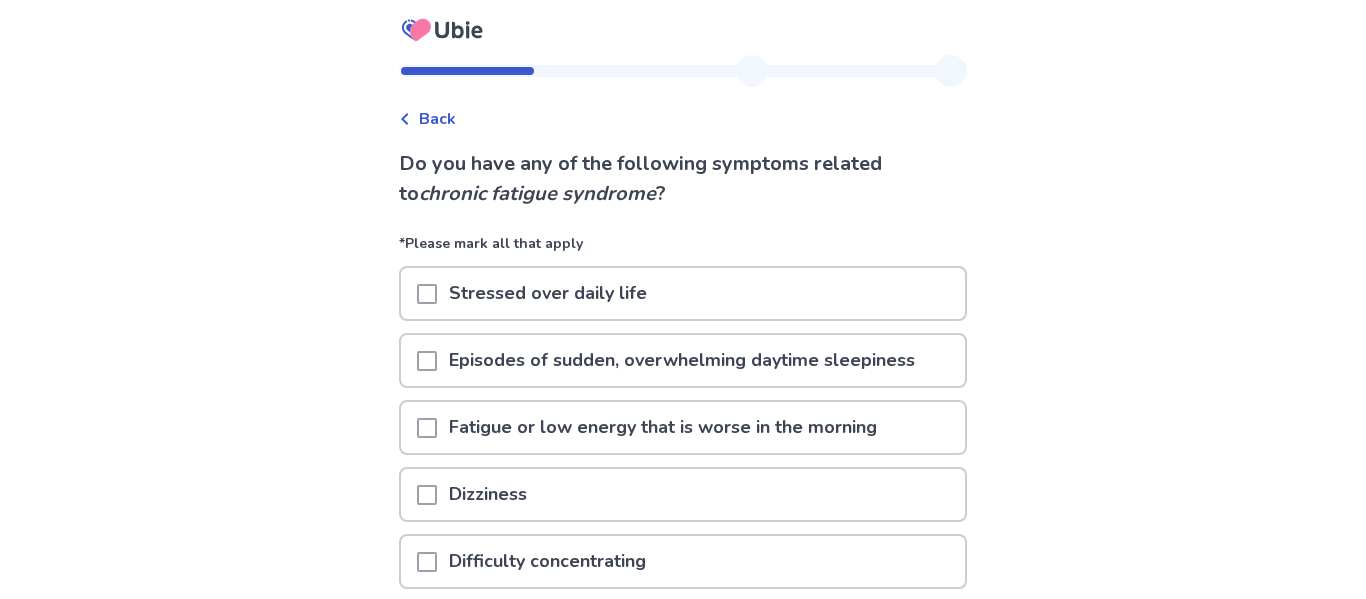 scroll, scrollTop: 0, scrollLeft: 0, axis: both 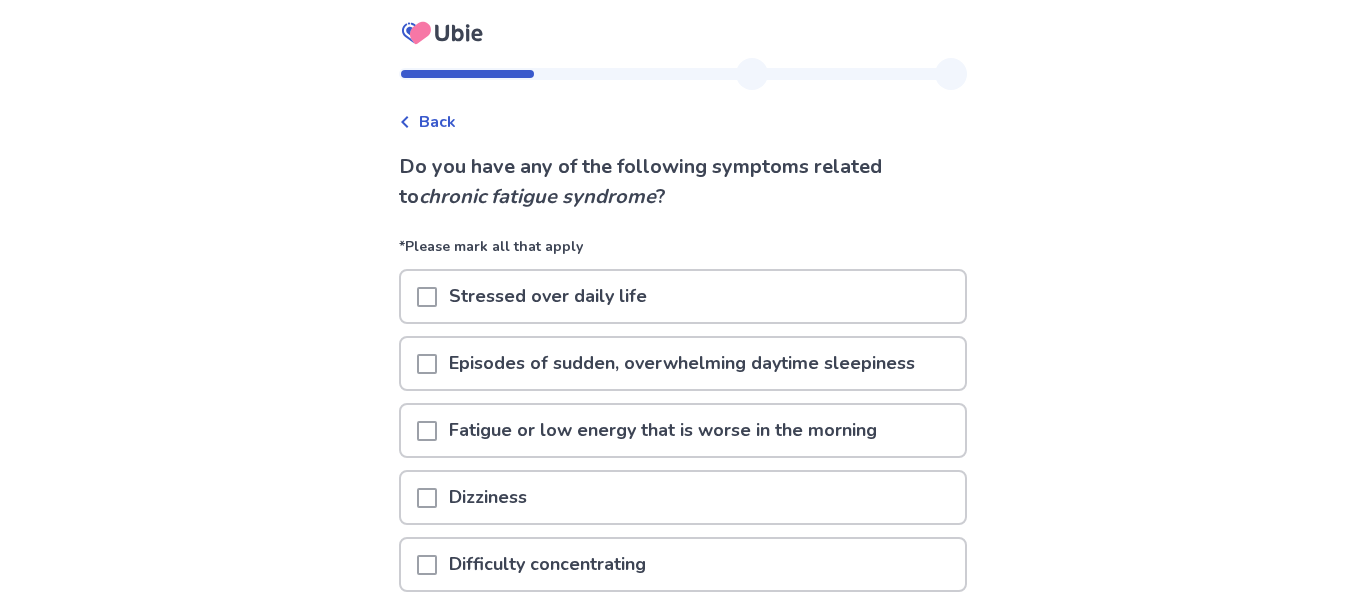 click at bounding box center (427, 364) 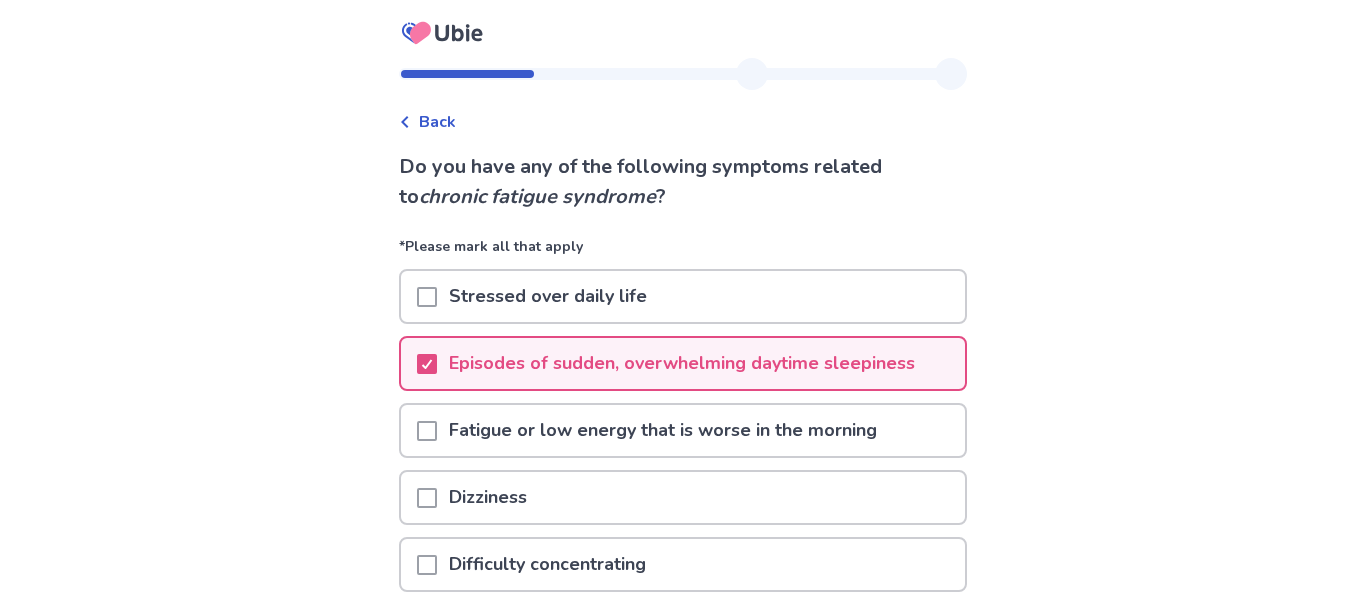 click at bounding box center (427, 431) 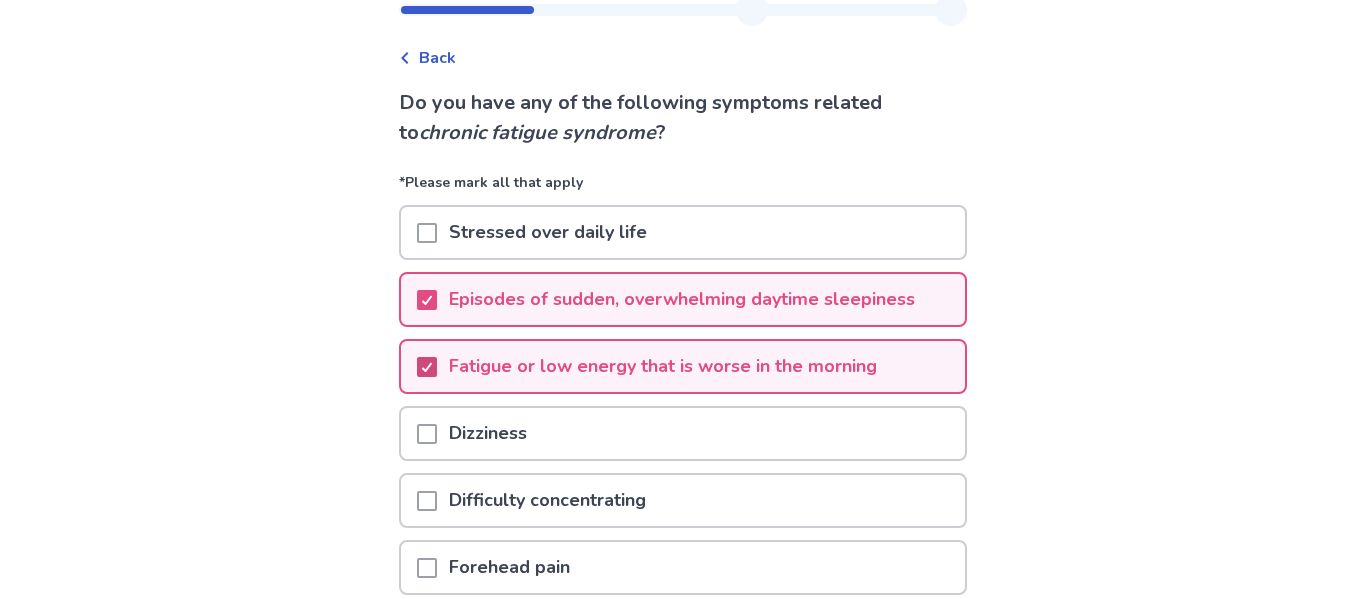 scroll, scrollTop: 69, scrollLeft: 0, axis: vertical 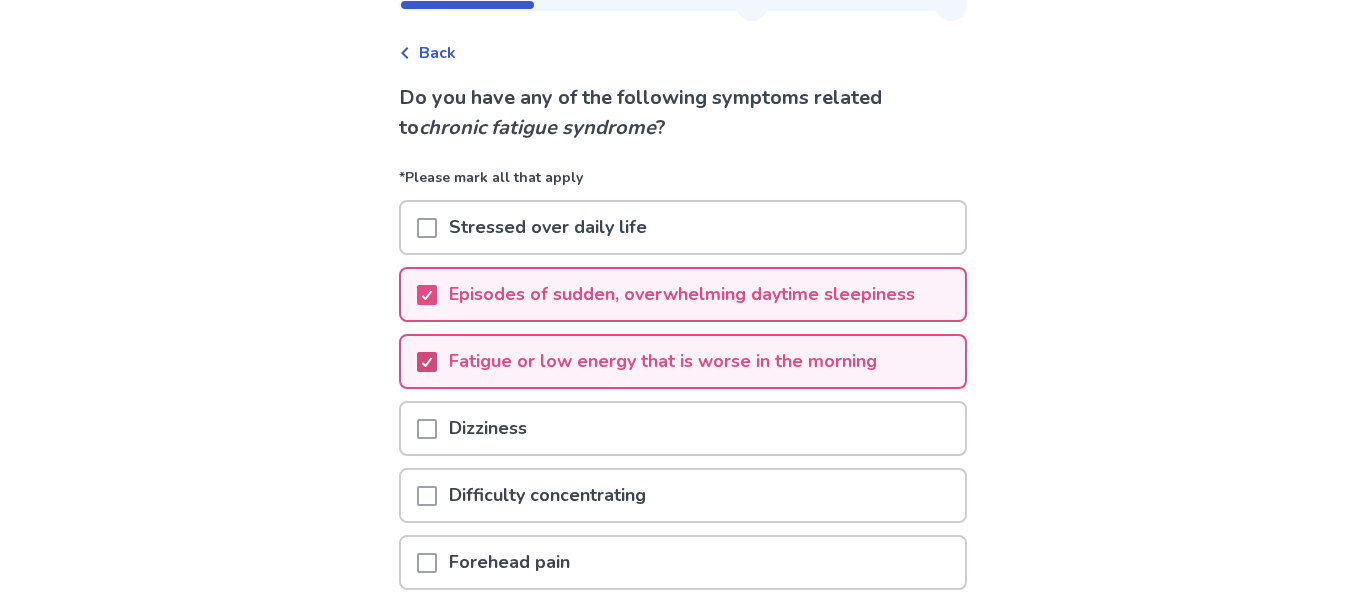 click at bounding box center (427, 429) 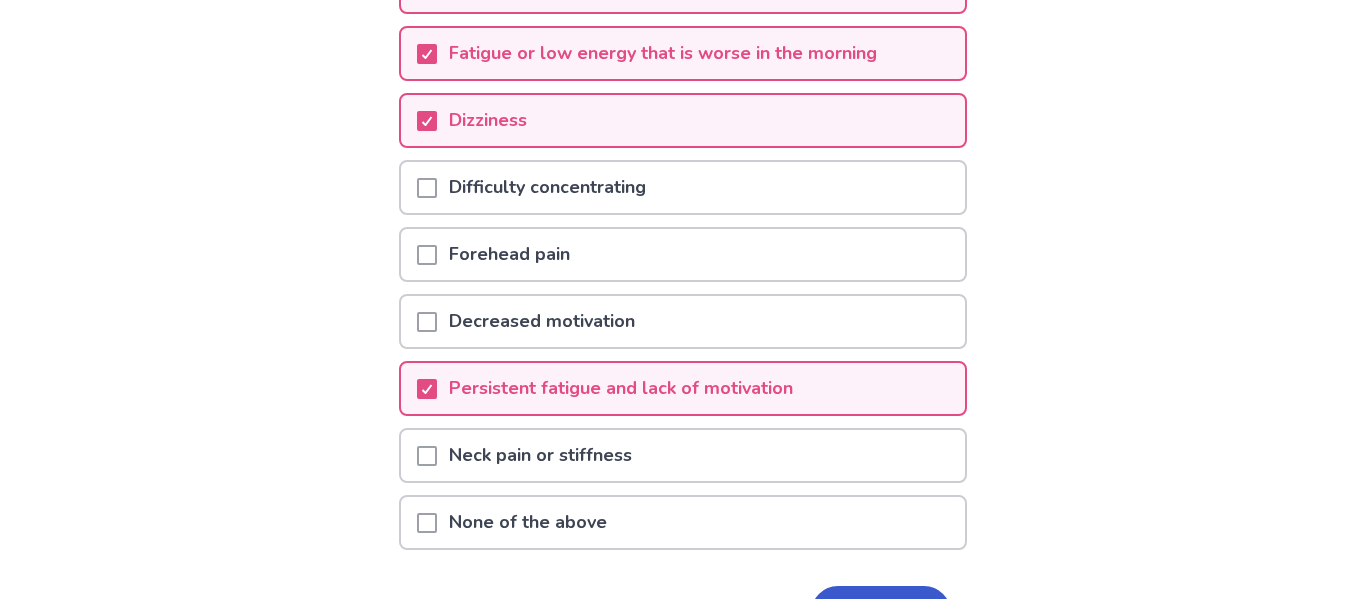 scroll, scrollTop: 403, scrollLeft: 0, axis: vertical 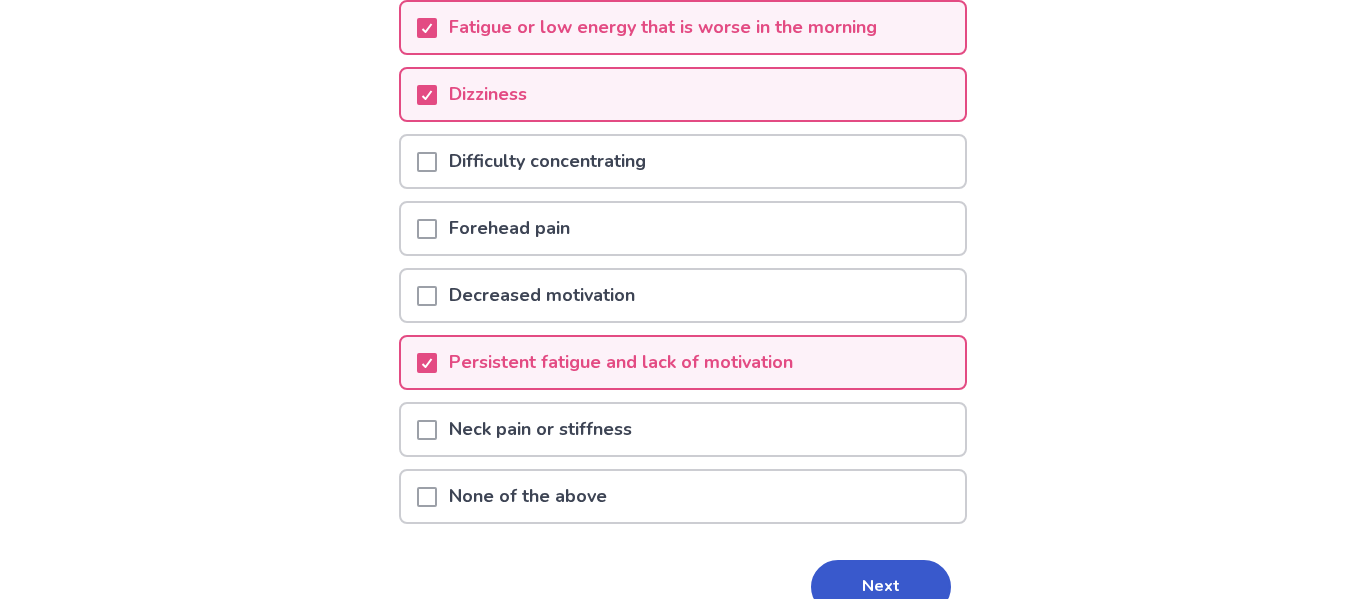 click at bounding box center (427, 296) 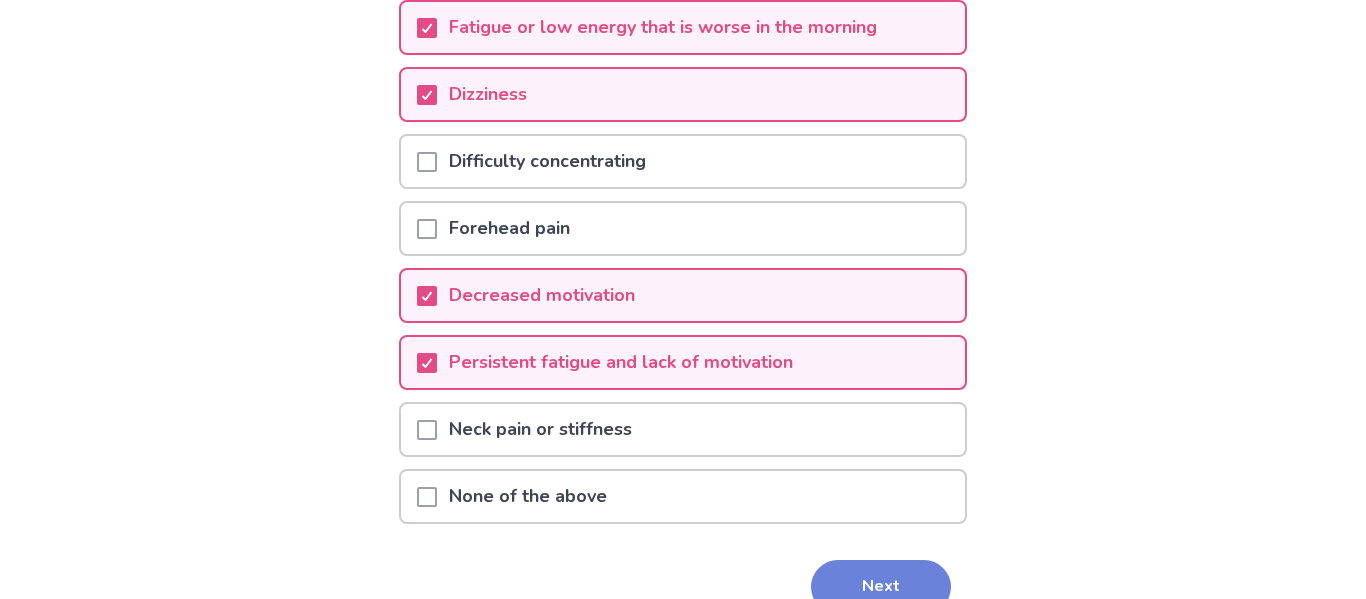 click on "Next" at bounding box center (881, 587) 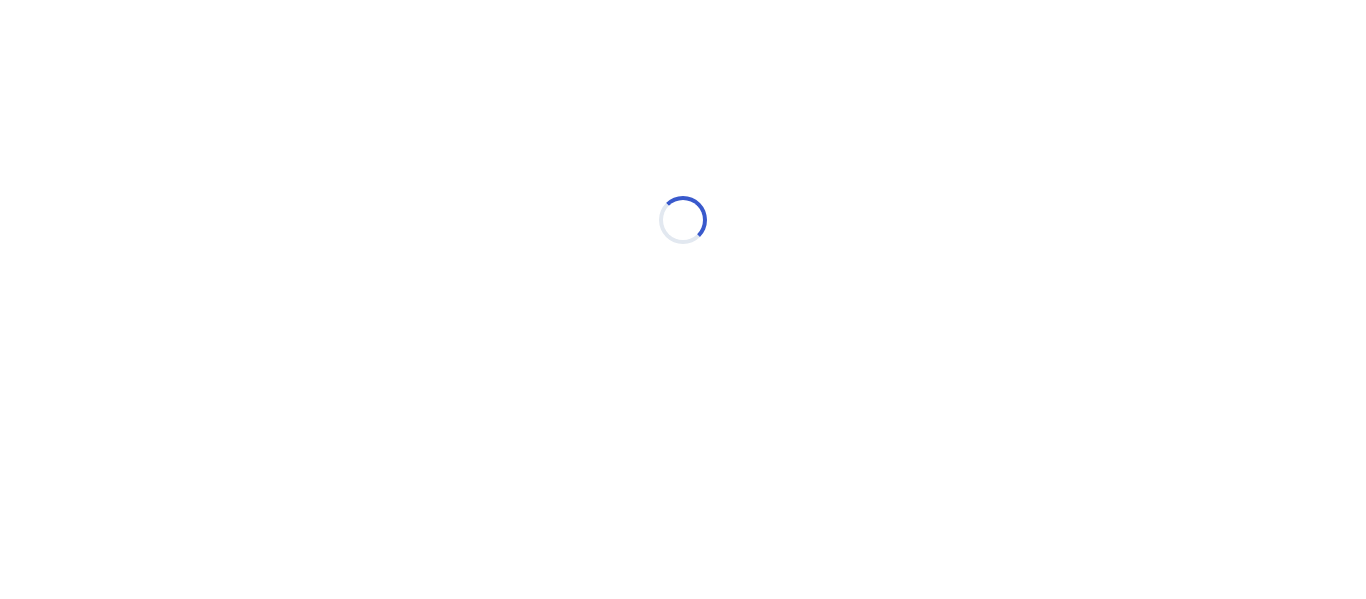 scroll, scrollTop: 0, scrollLeft: 0, axis: both 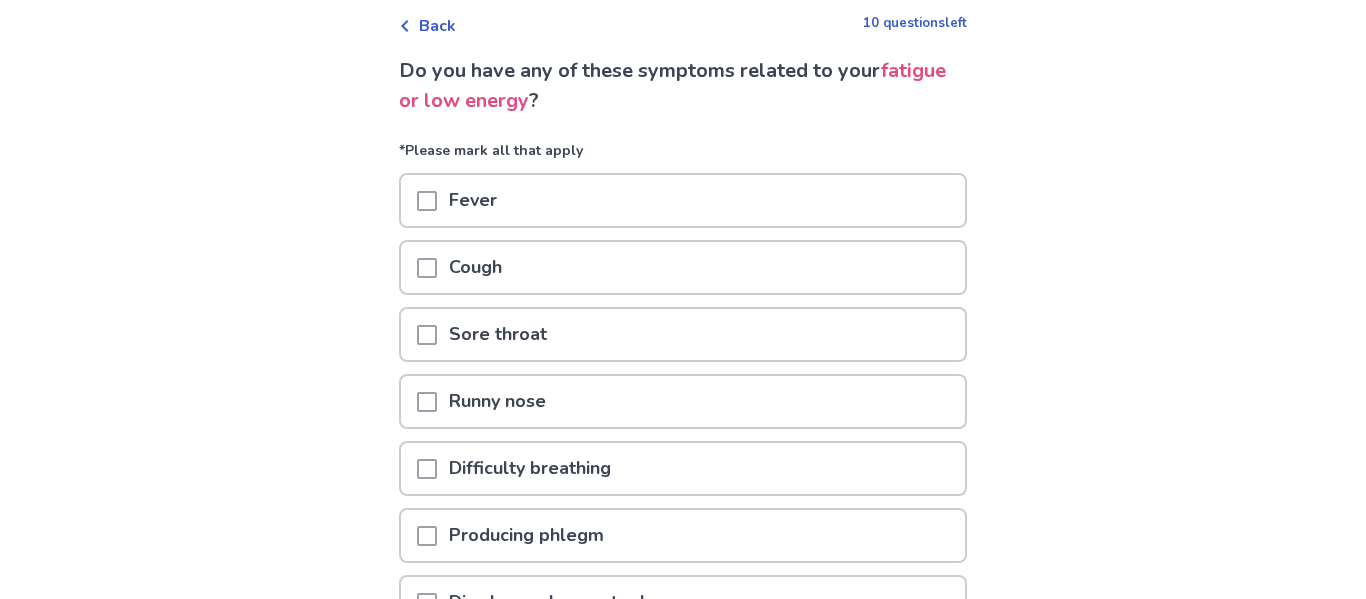 click at bounding box center (427, 402) 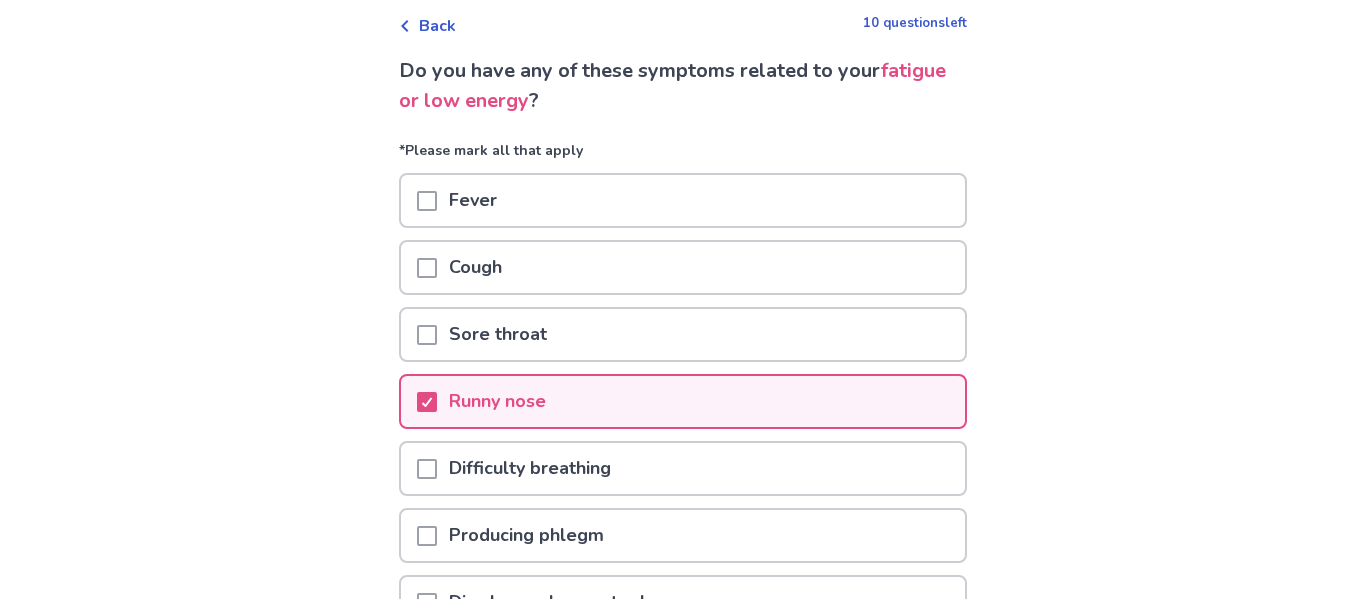 click at bounding box center (427, 469) 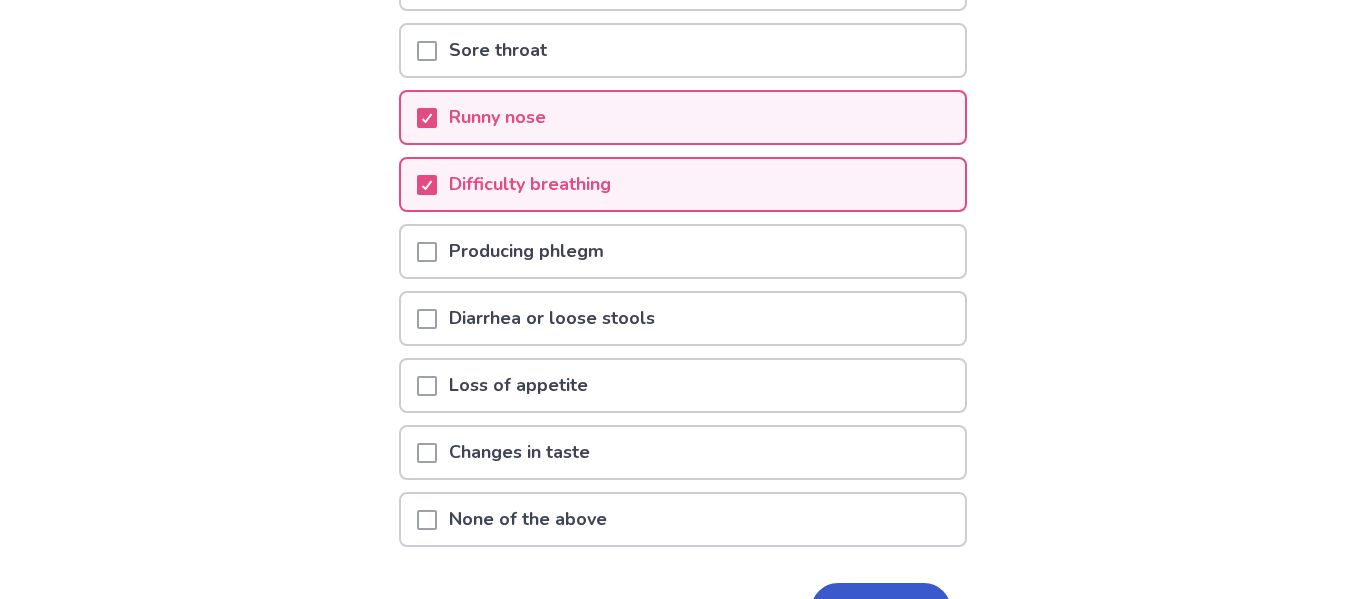scroll, scrollTop: 388, scrollLeft: 0, axis: vertical 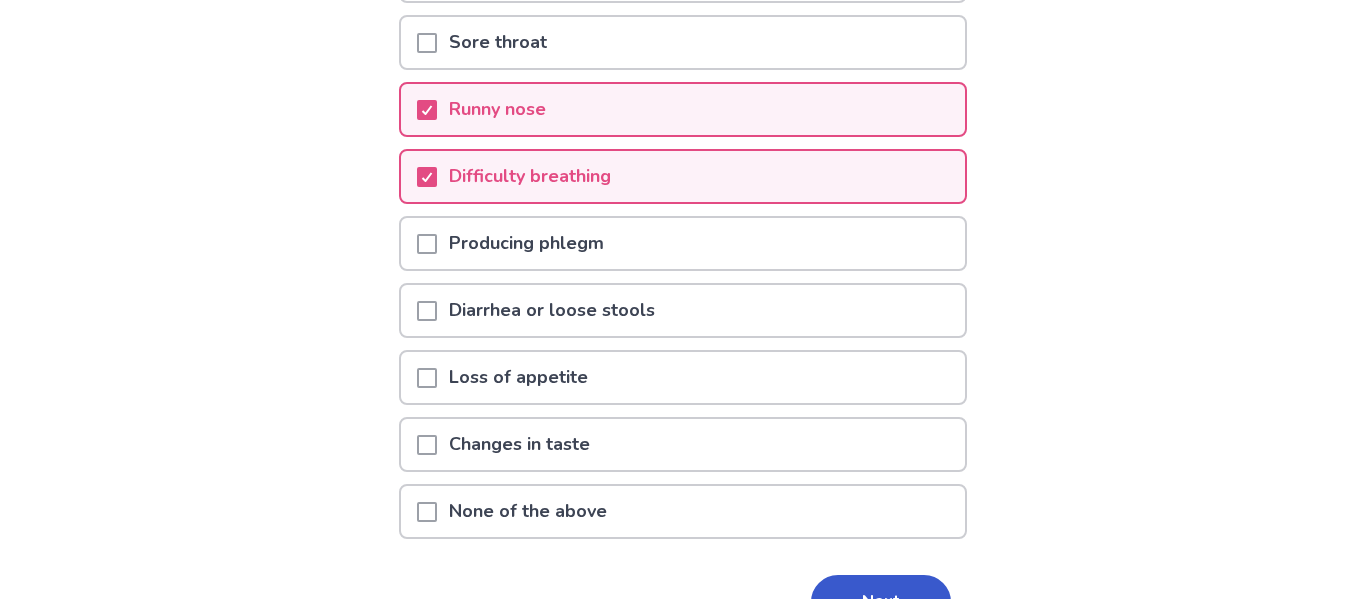 click at bounding box center (427, 311) 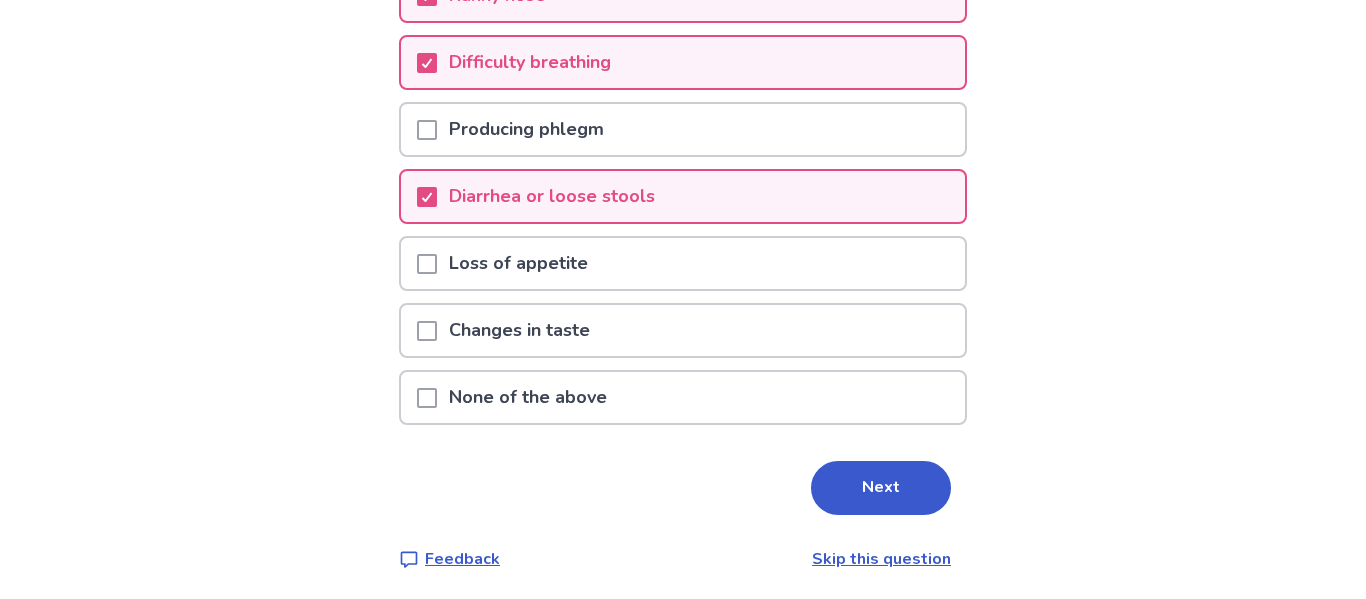 scroll, scrollTop: 506, scrollLeft: 0, axis: vertical 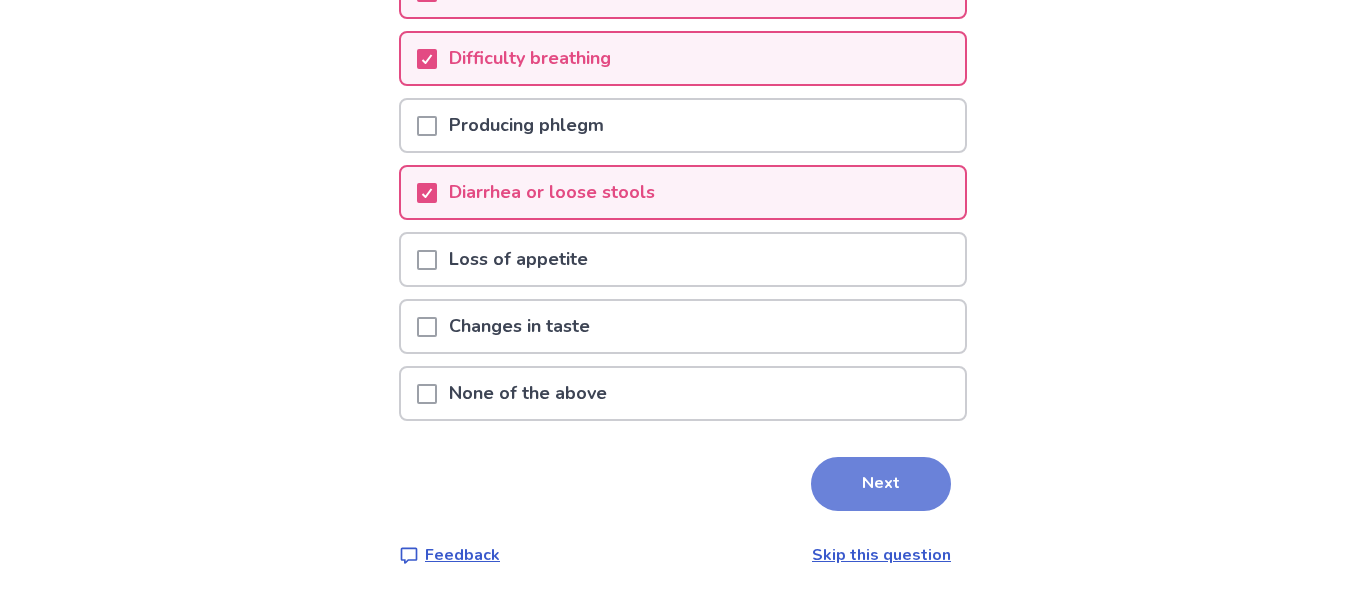 click on "Next" at bounding box center [881, 484] 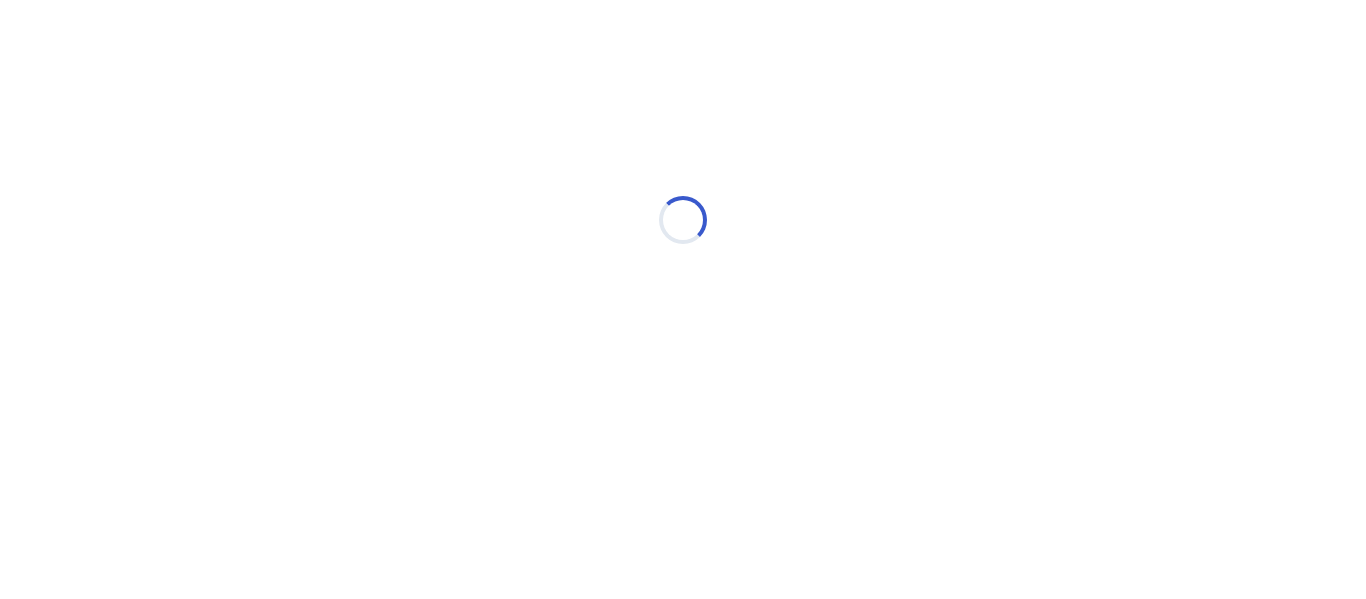 select on "*" 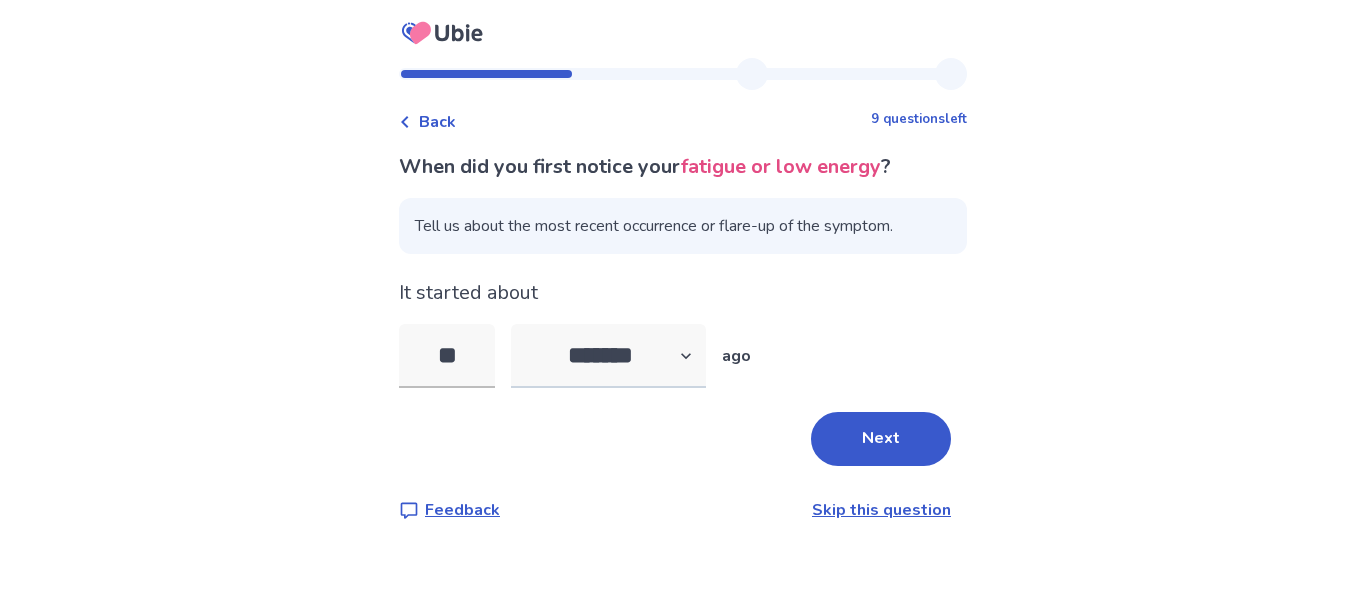 type on "**" 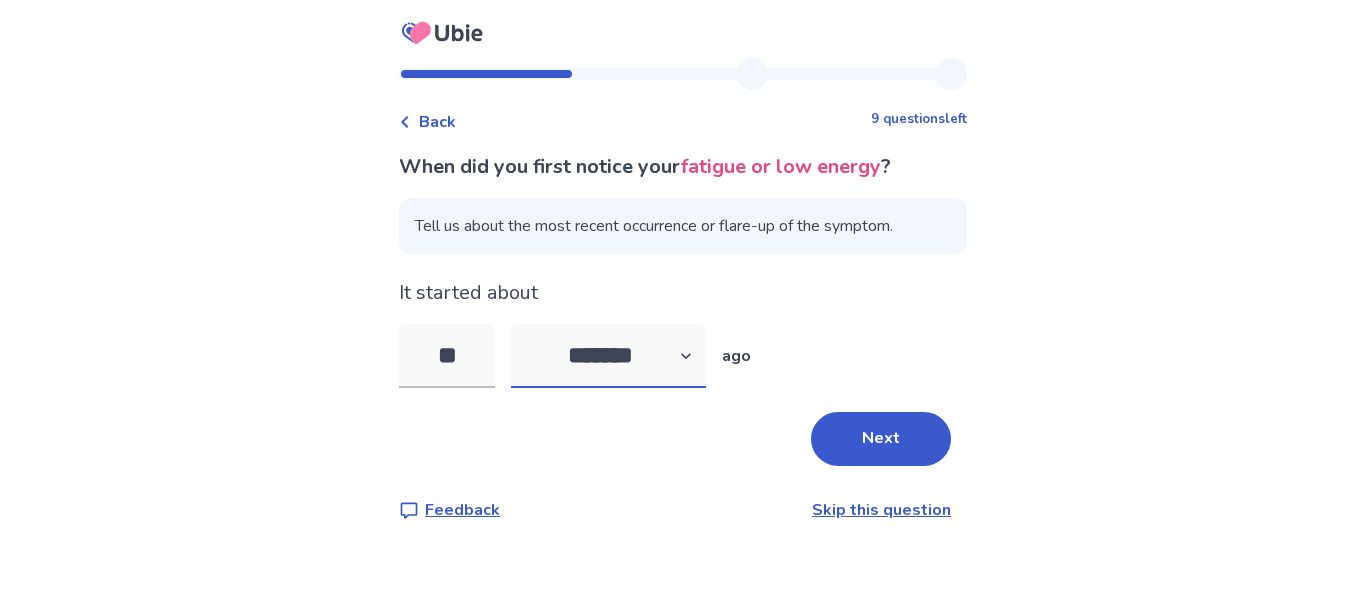 click on "******* ****** ******* ******** *******" at bounding box center (608, 356) 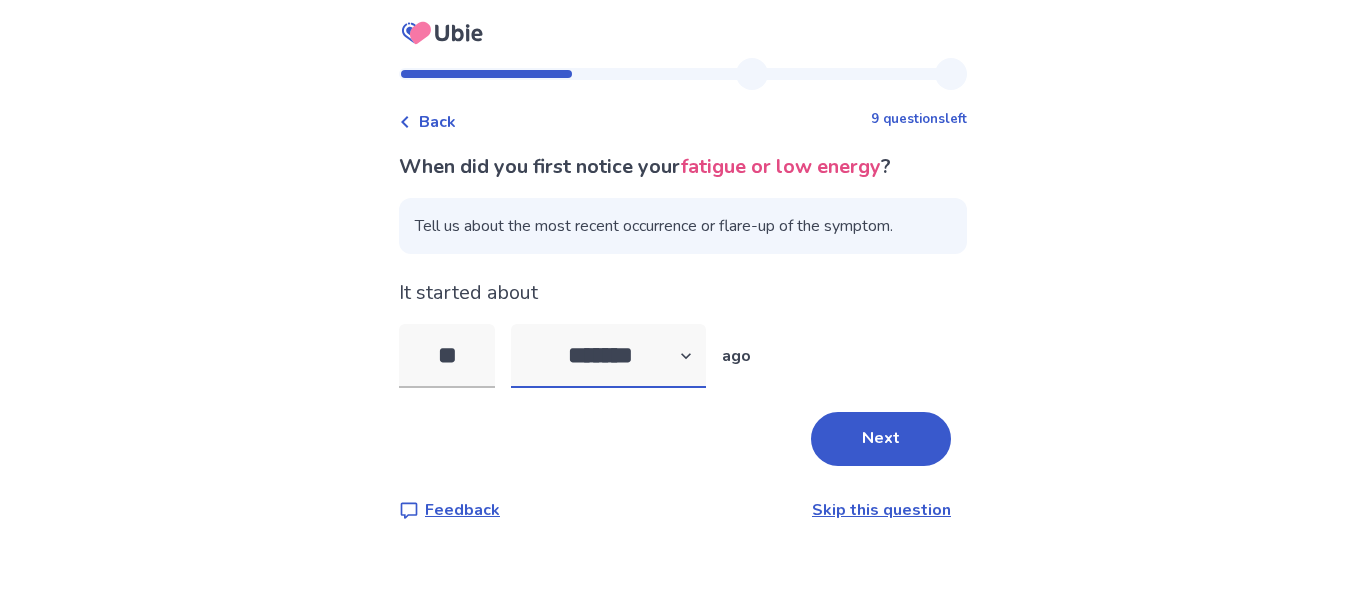 select on "*" 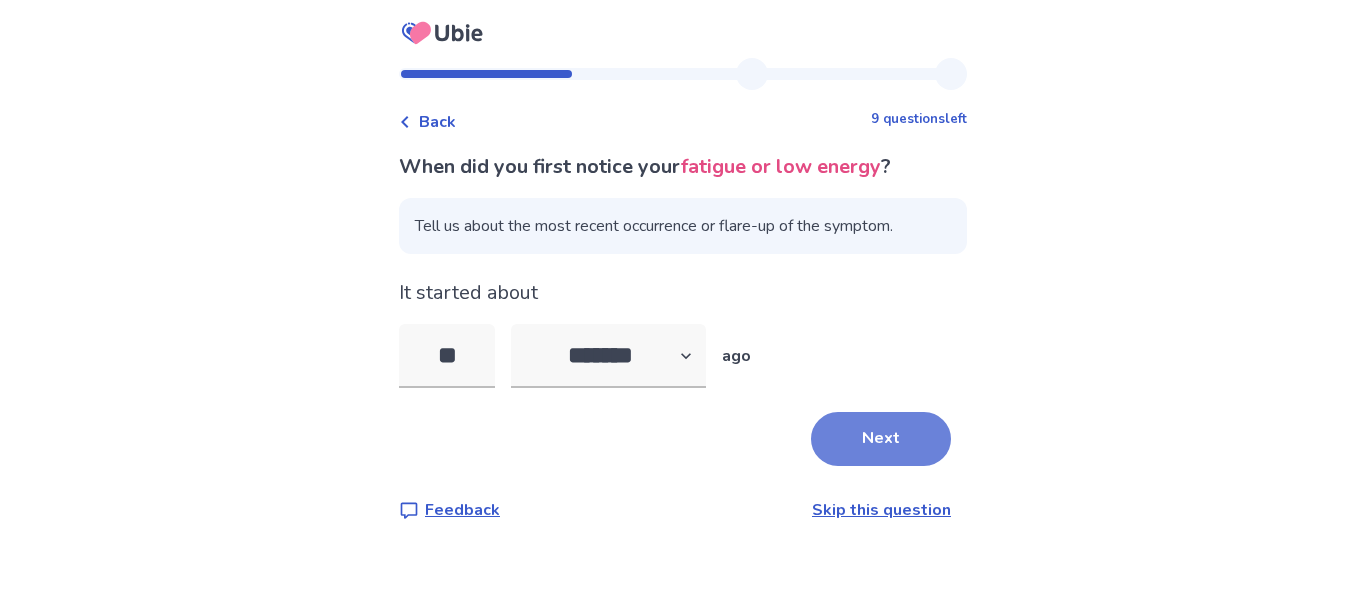 click on "Next" at bounding box center [881, 439] 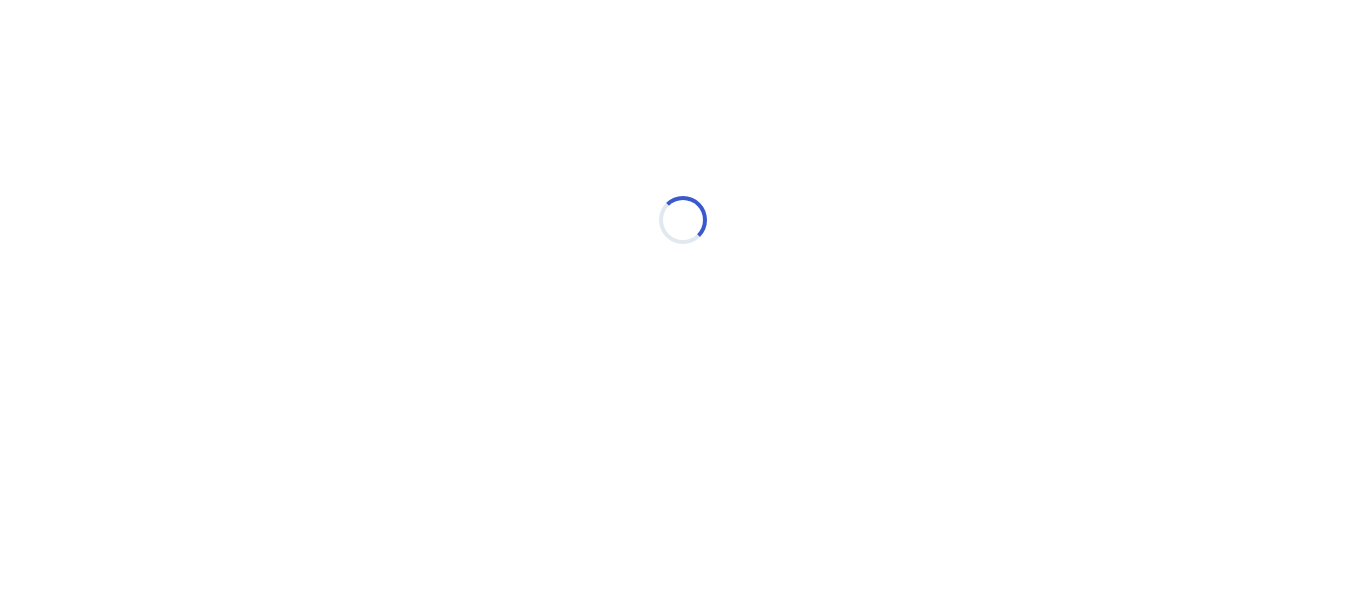select on "*" 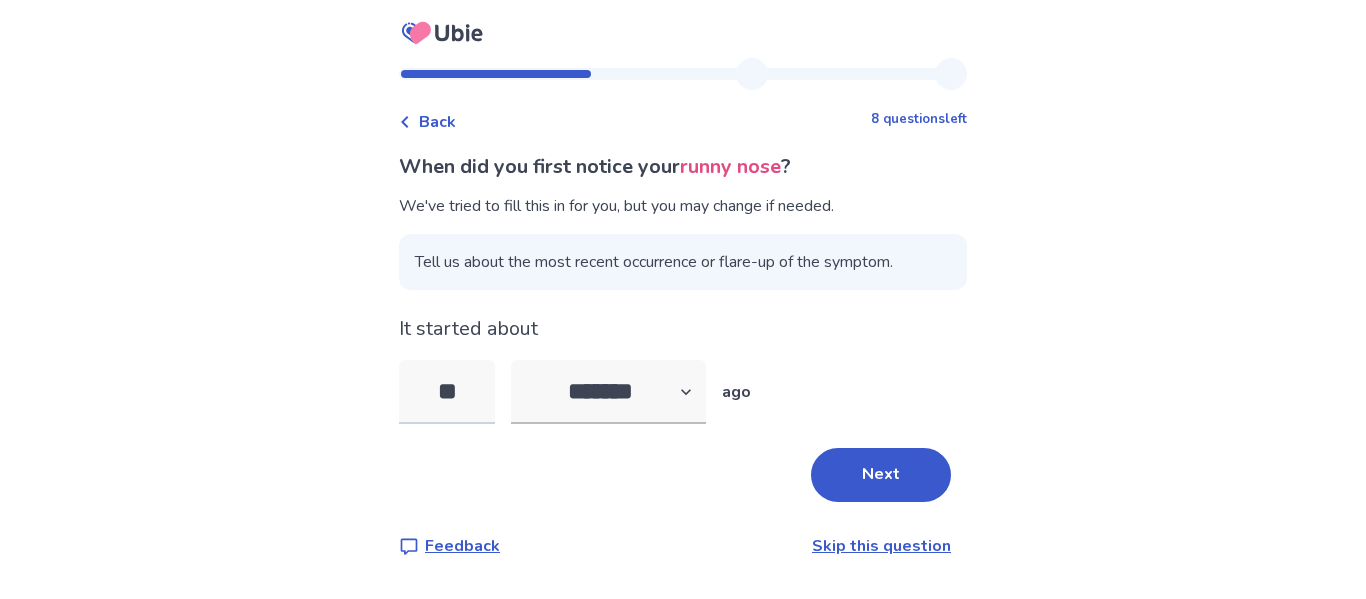 click on "**" at bounding box center (447, 392) 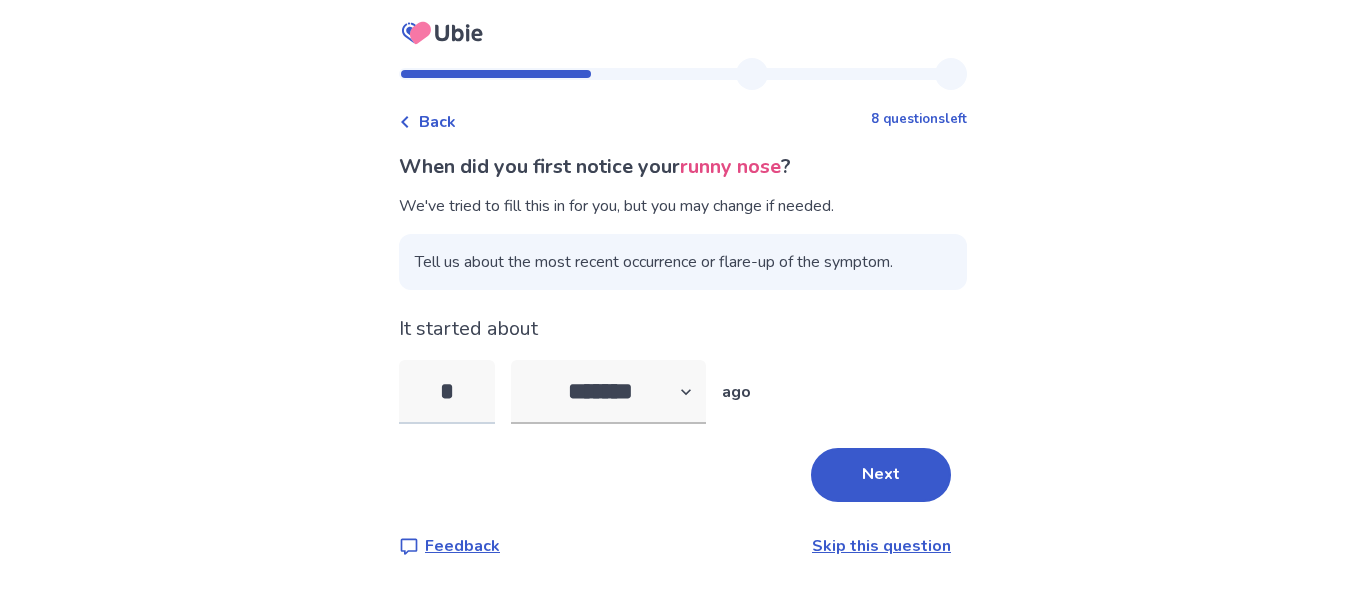 type on "**" 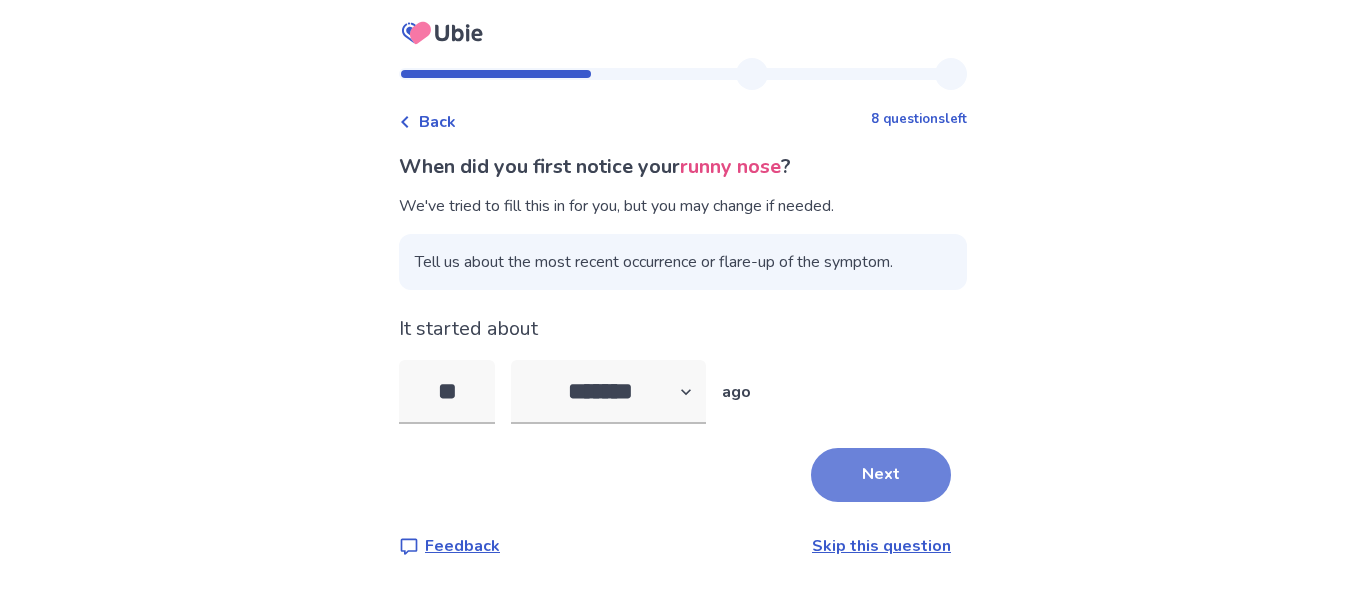 click on "Next" at bounding box center (881, 475) 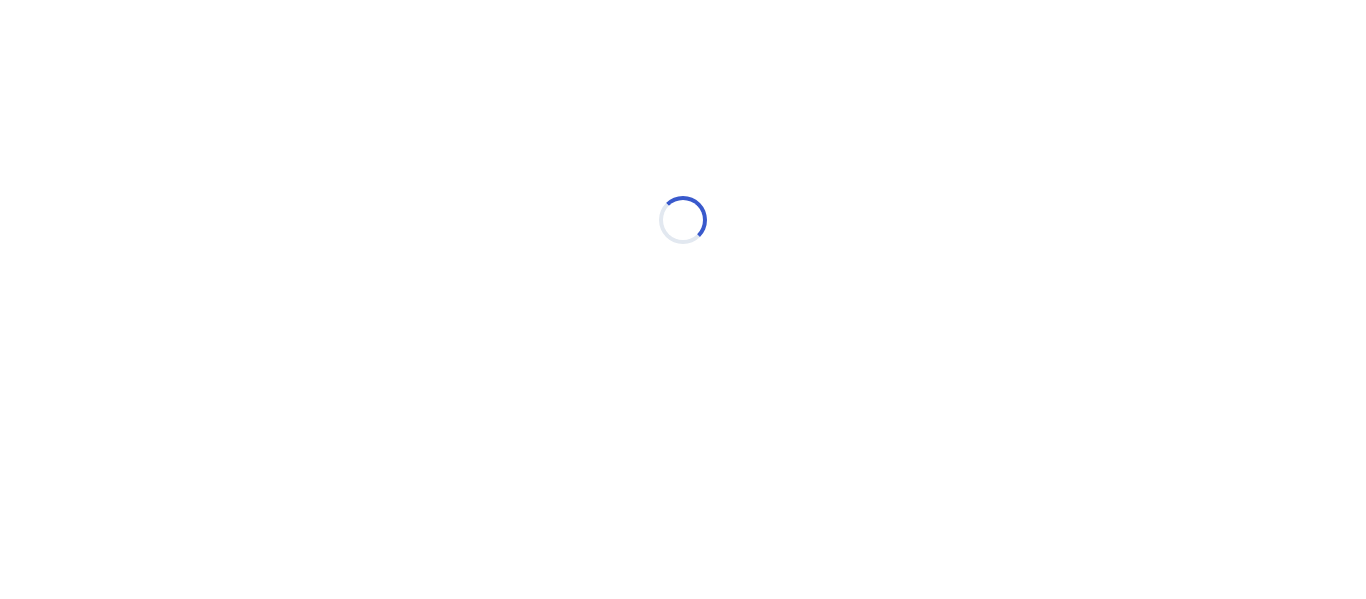 select on "*" 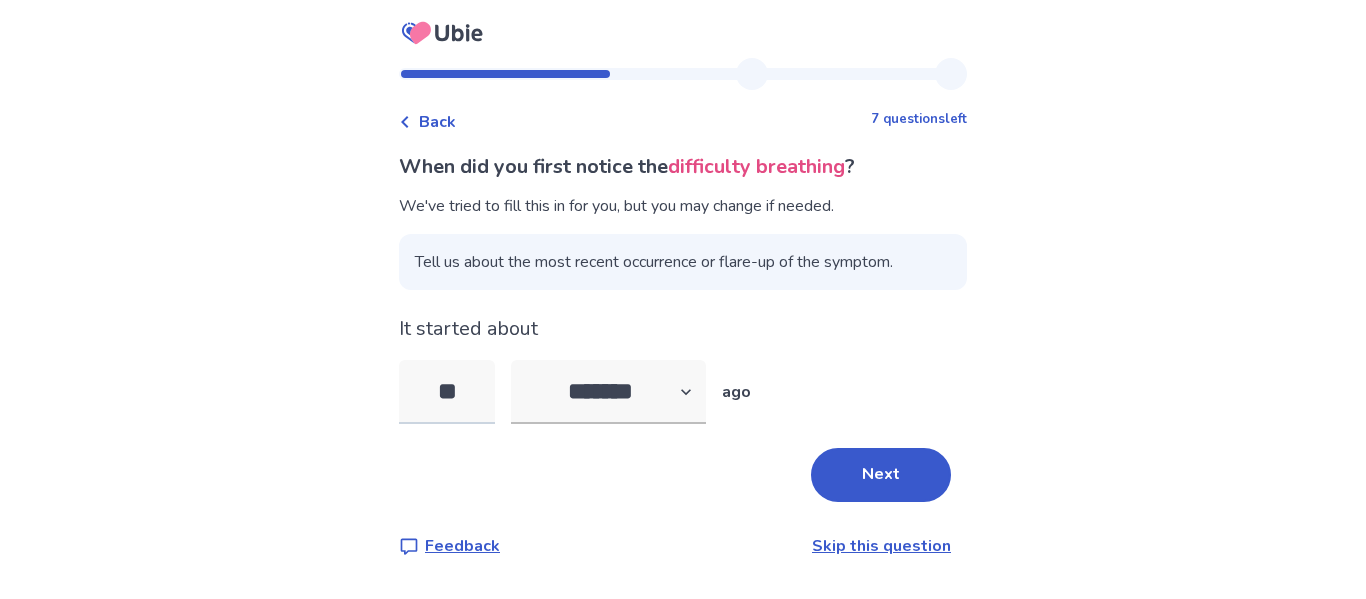 type on "*" 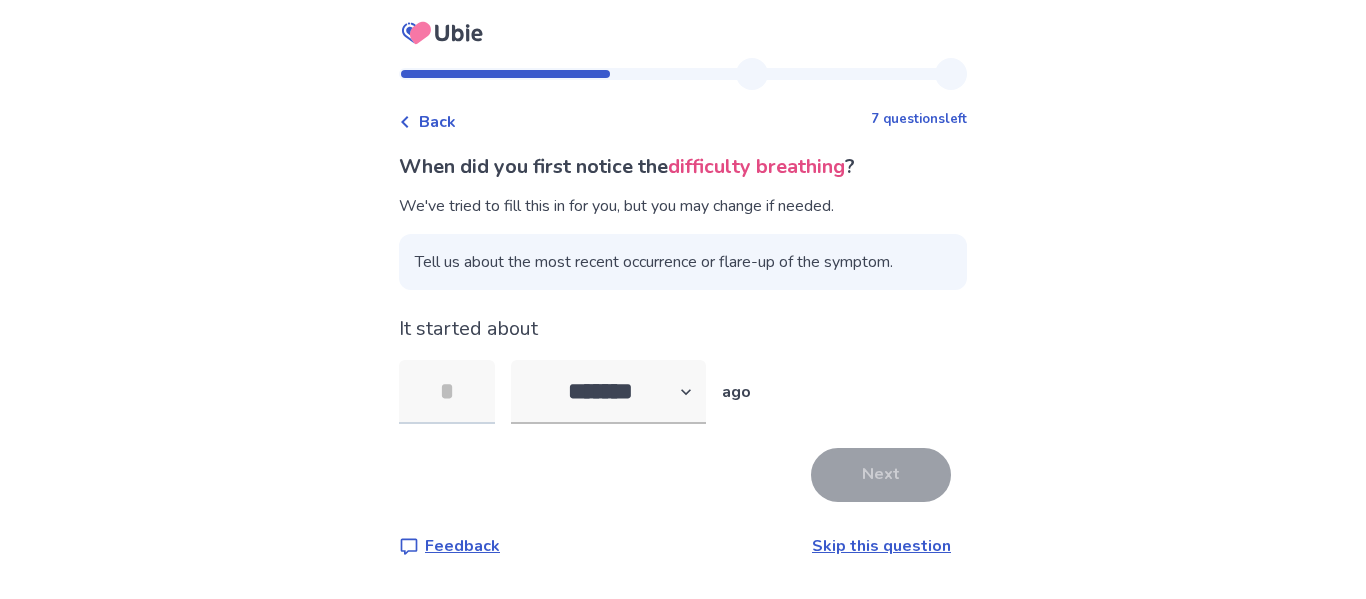 type on "*" 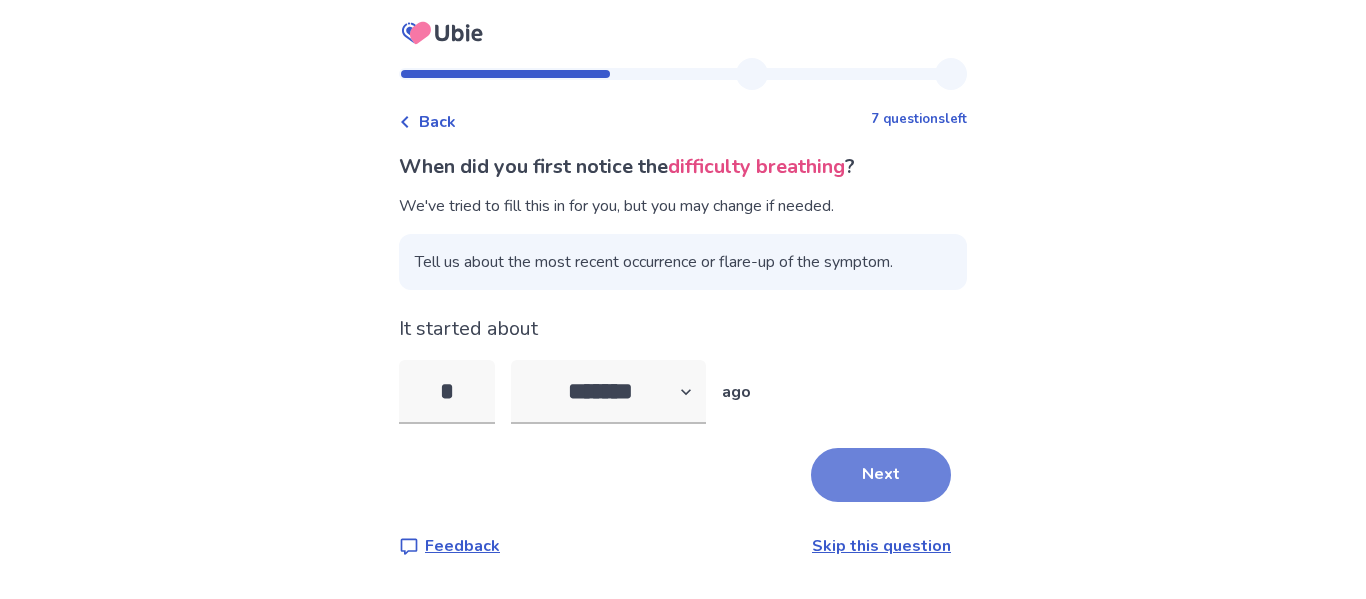 click on "Next" at bounding box center (881, 475) 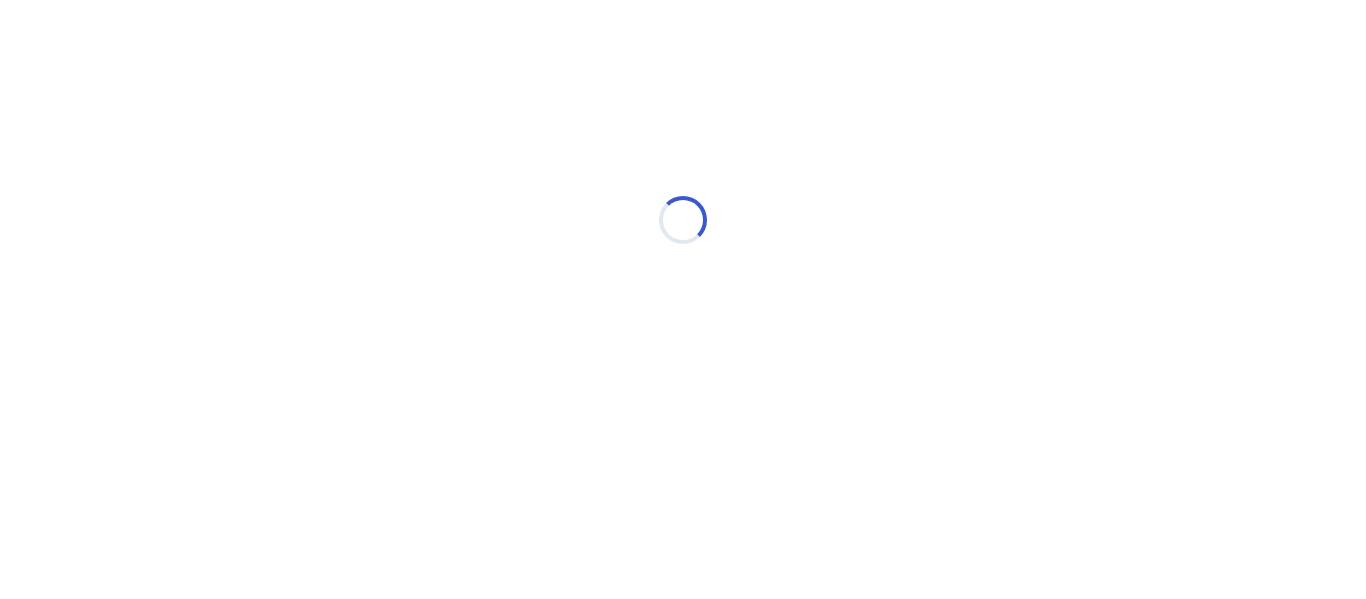 select on "*" 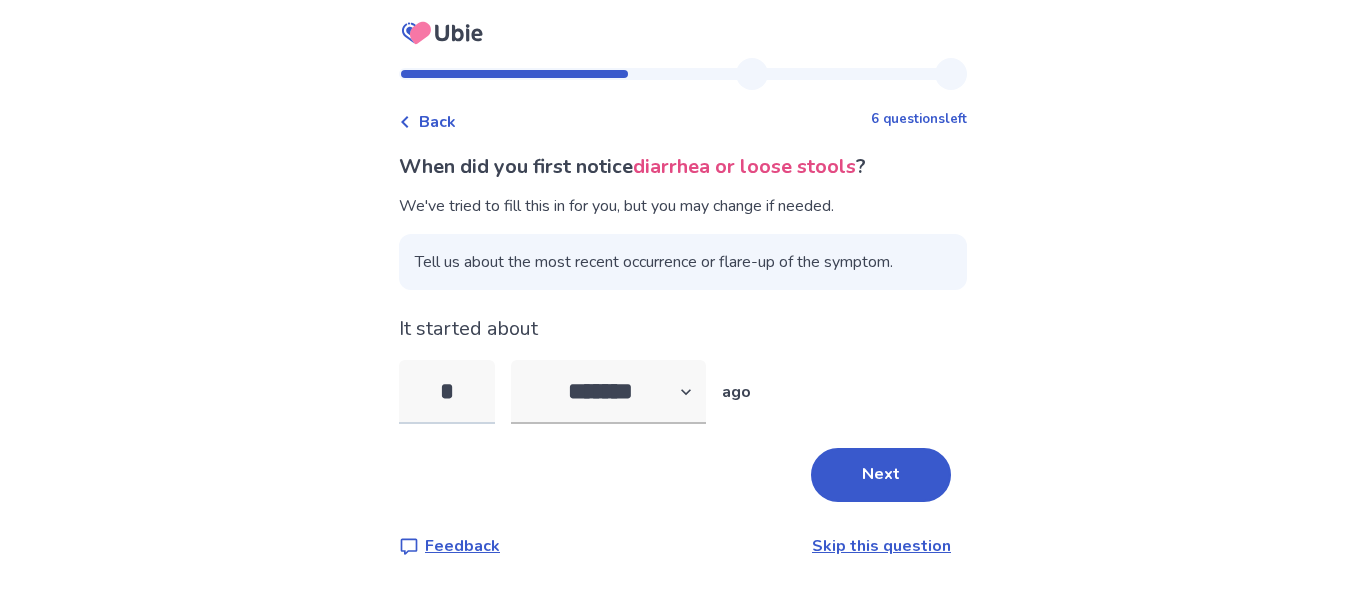 click on "*" at bounding box center (447, 392) 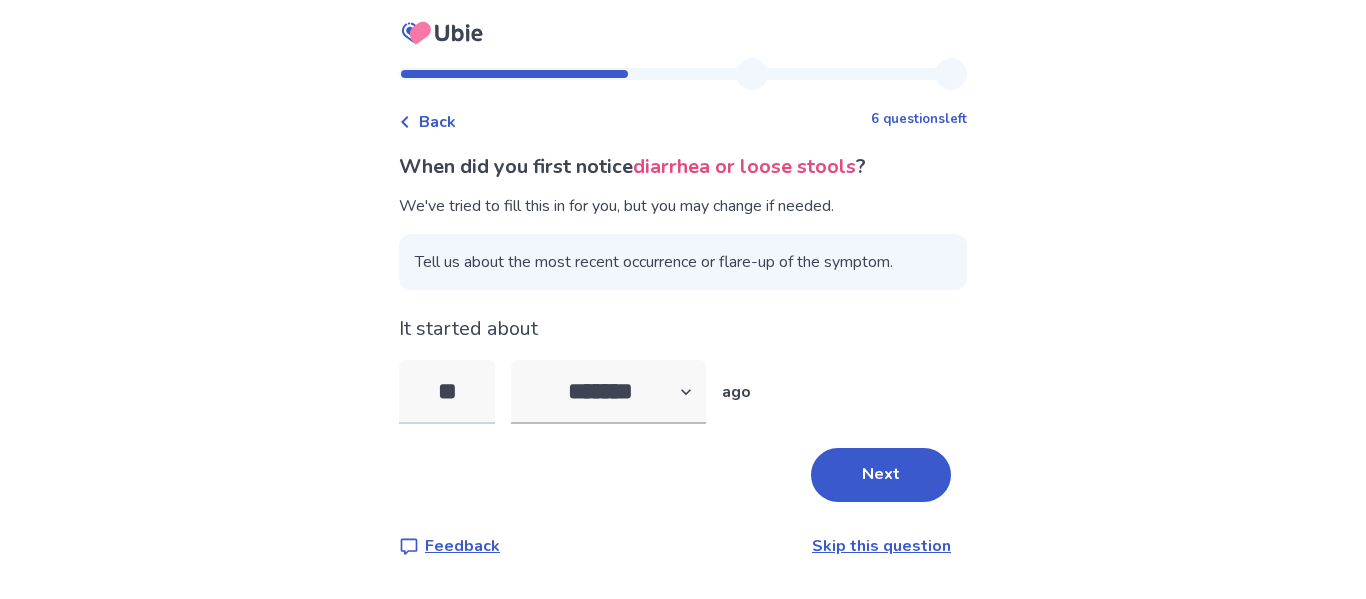 click on "**" at bounding box center (447, 392) 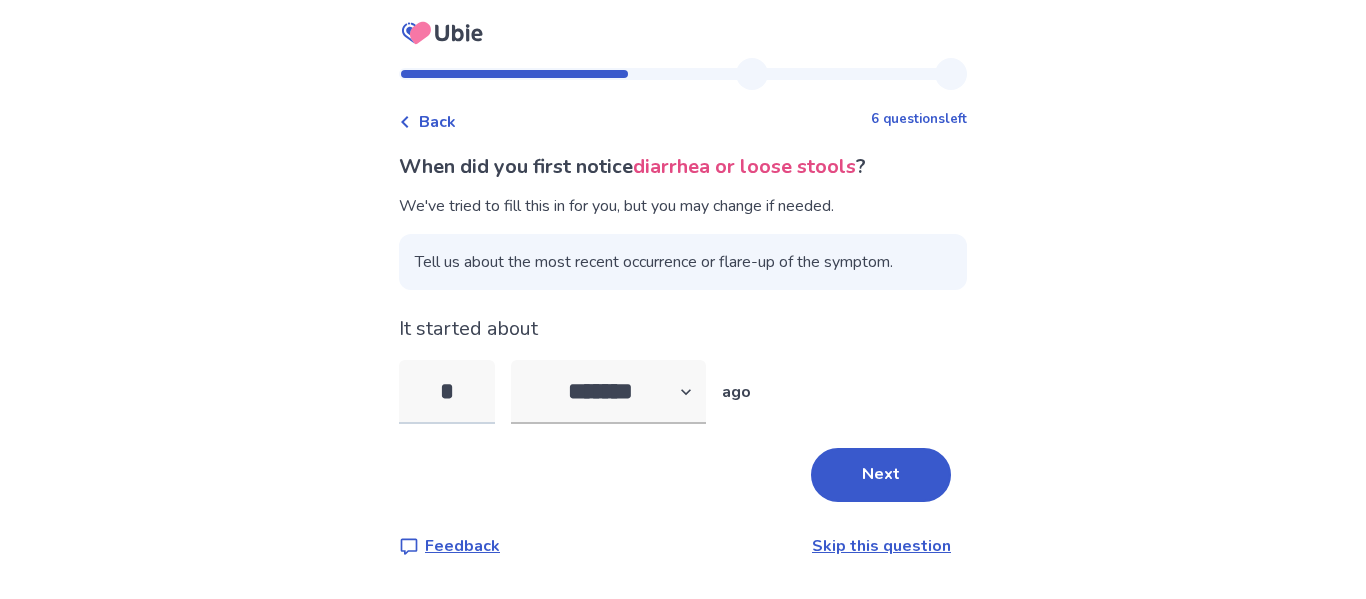 type on "**" 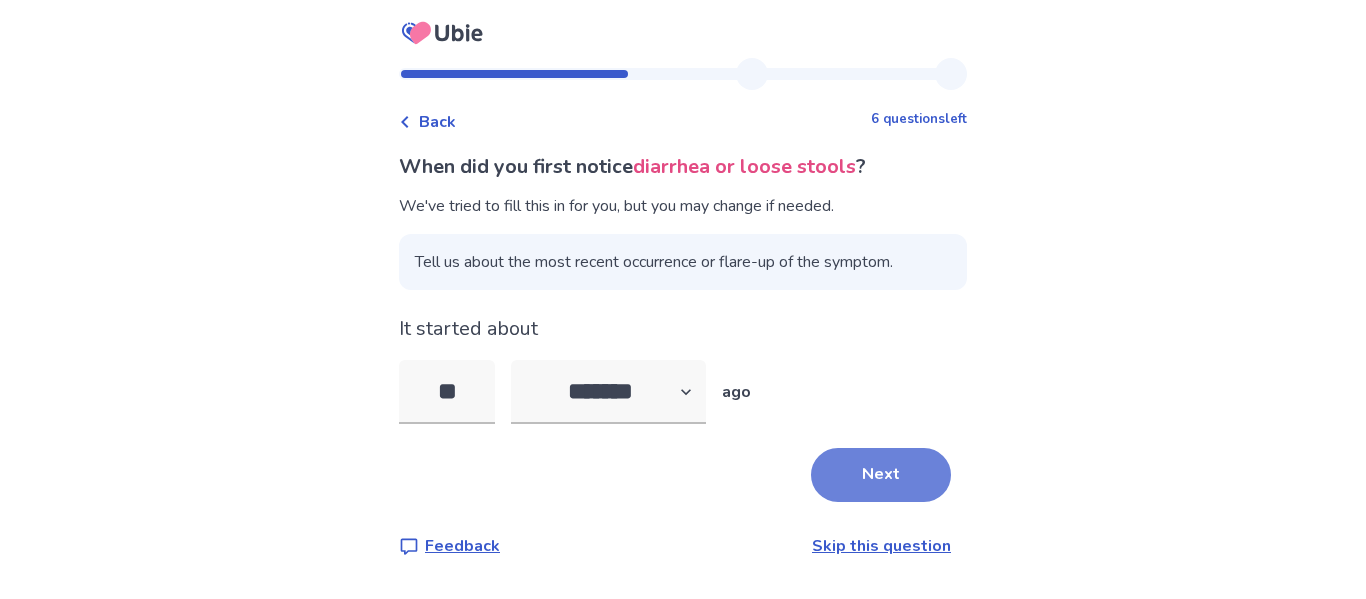 click on "Next" at bounding box center [881, 475] 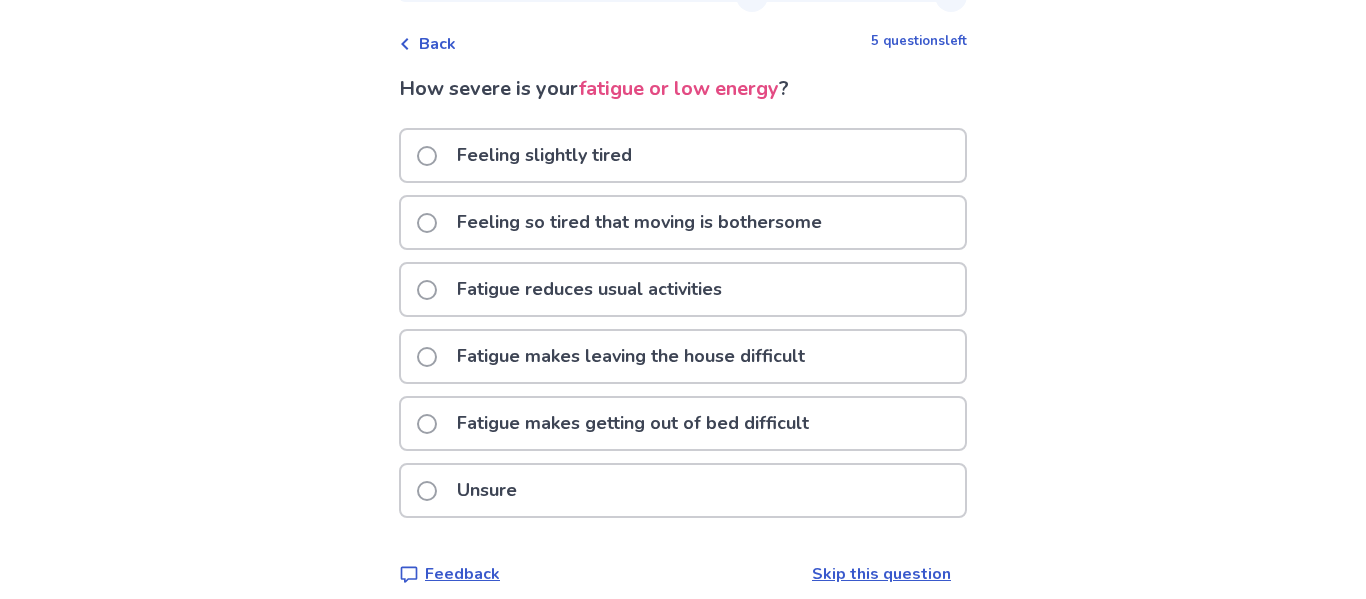 scroll, scrollTop: 77, scrollLeft: 0, axis: vertical 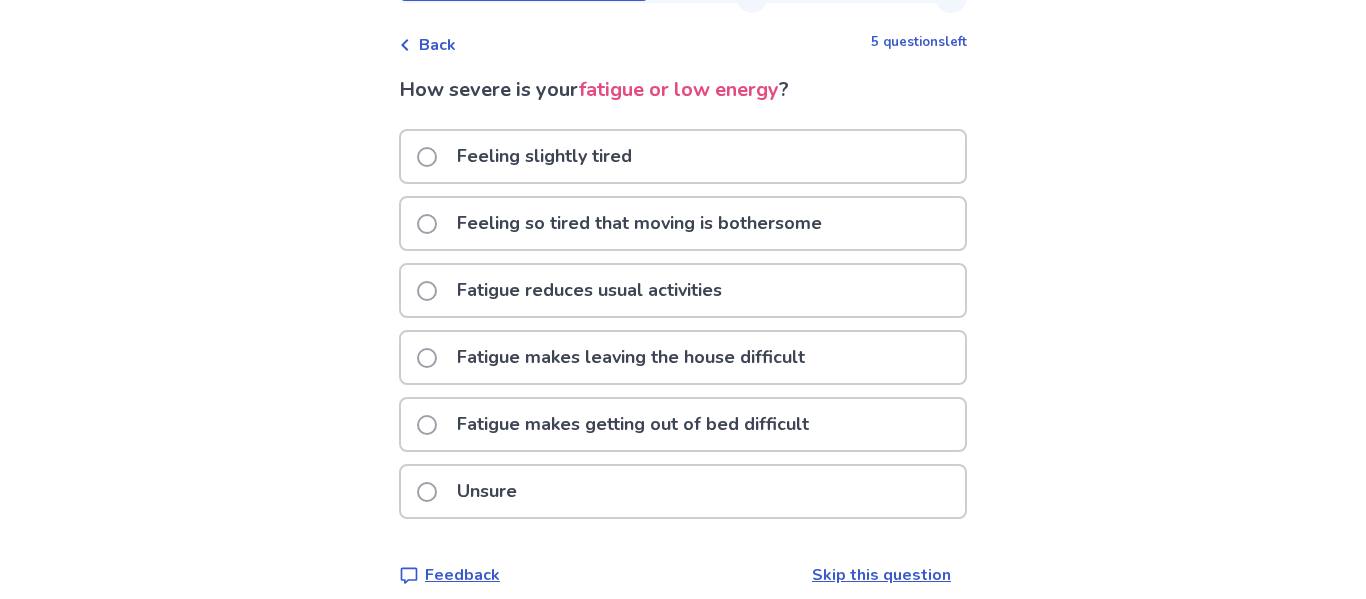 click at bounding box center (427, 358) 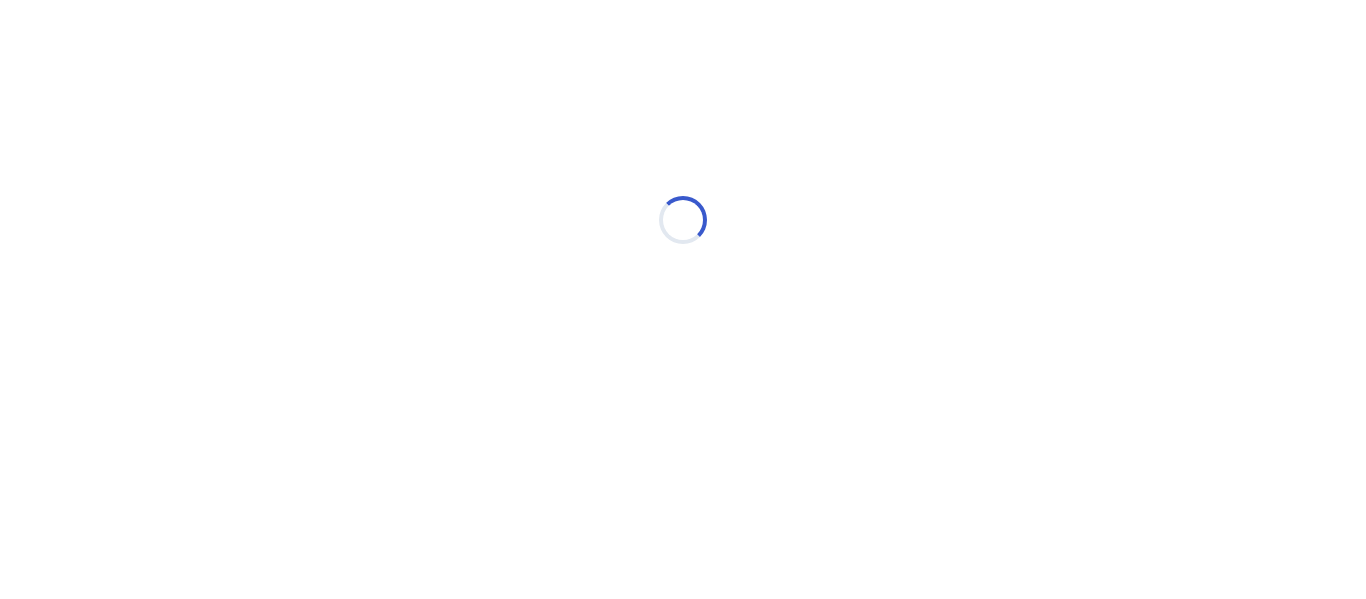 scroll, scrollTop: 0, scrollLeft: 0, axis: both 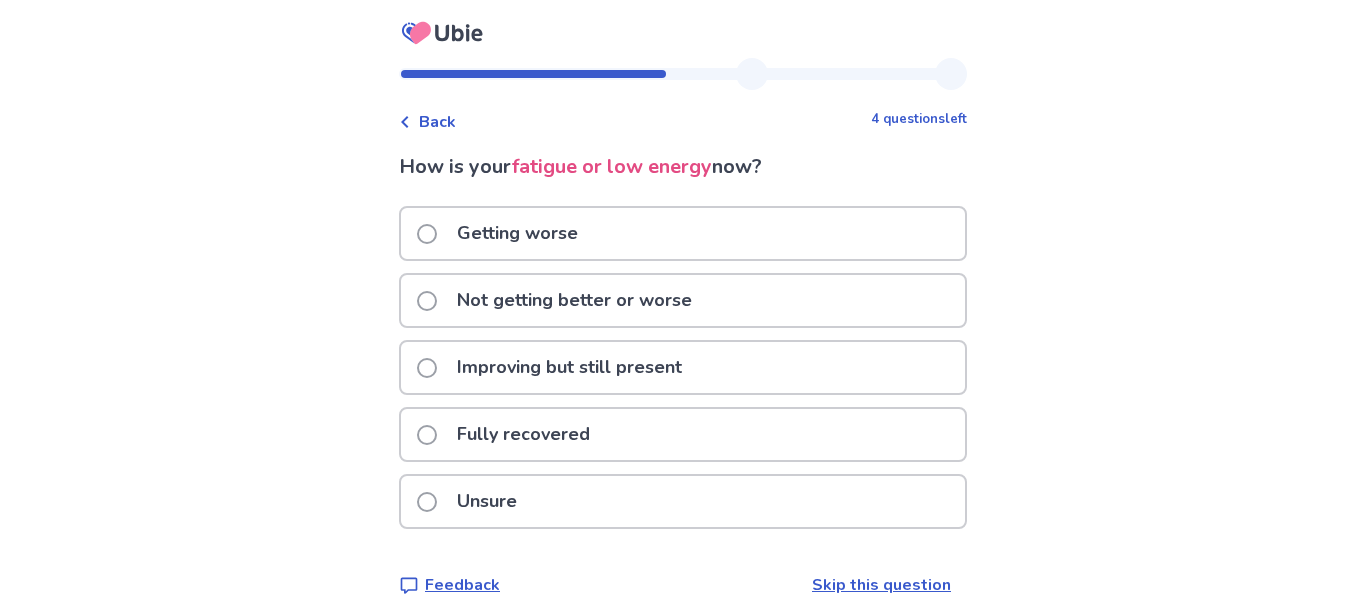 click at bounding box center [427, 234] 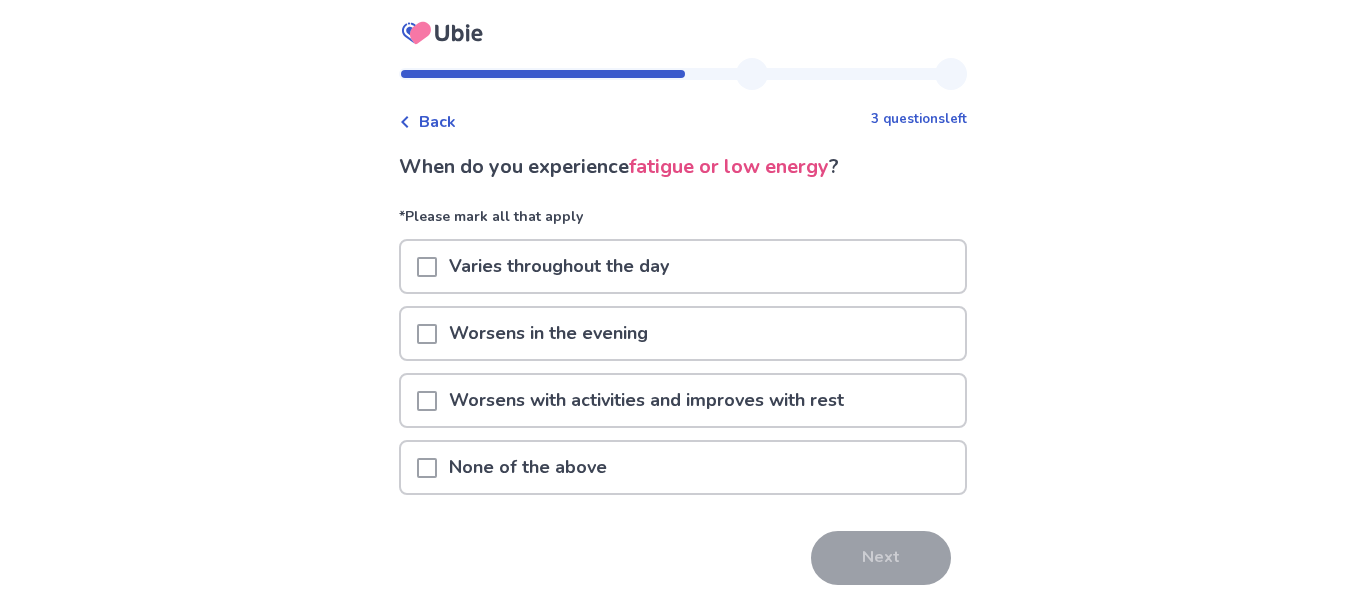 click at bounding box center [427, 401] 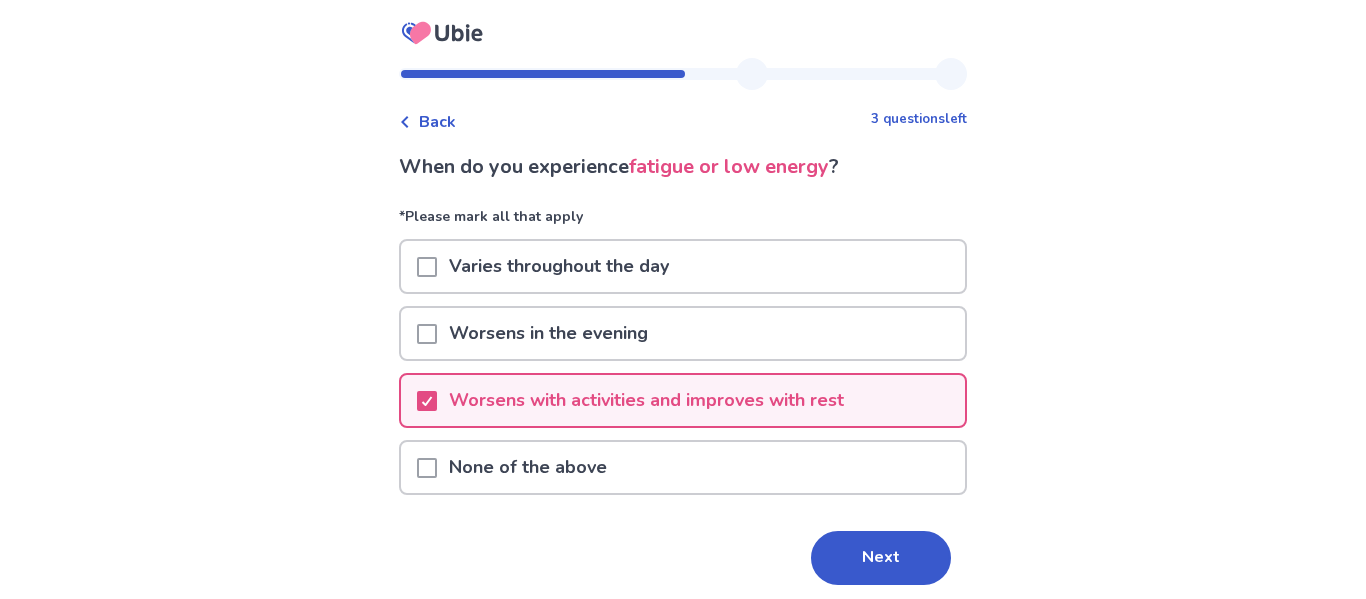 click at bounding box center [427, 334] 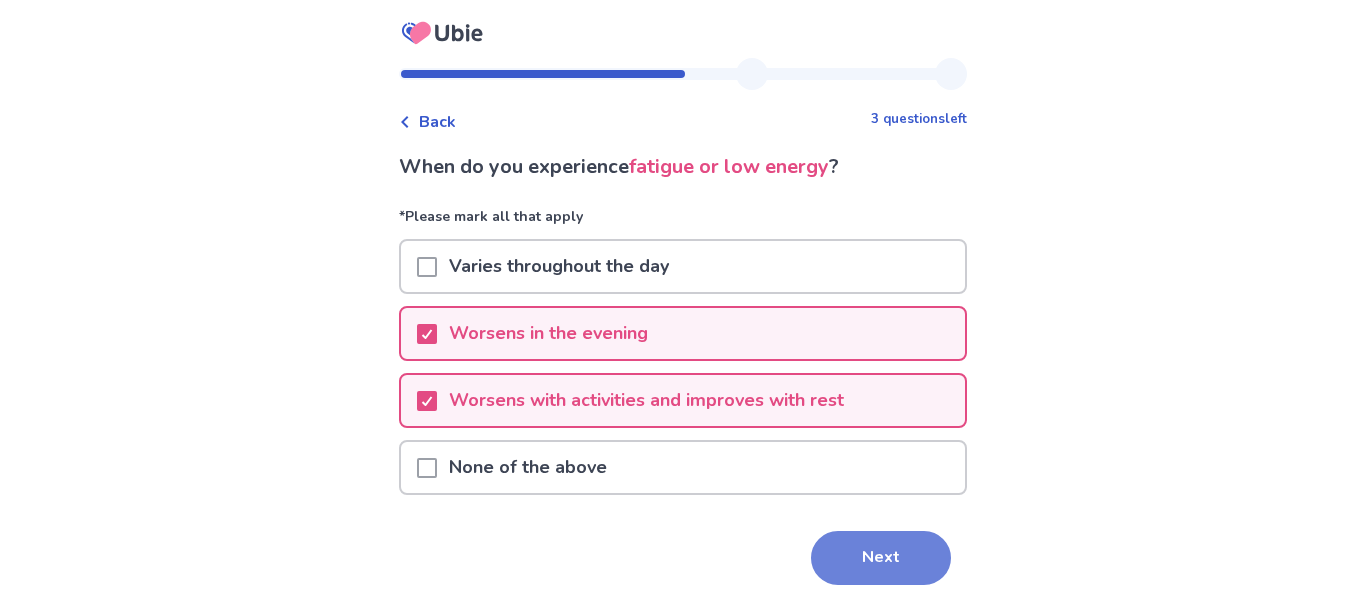 click on "Next" at bounding box center (881, 558) 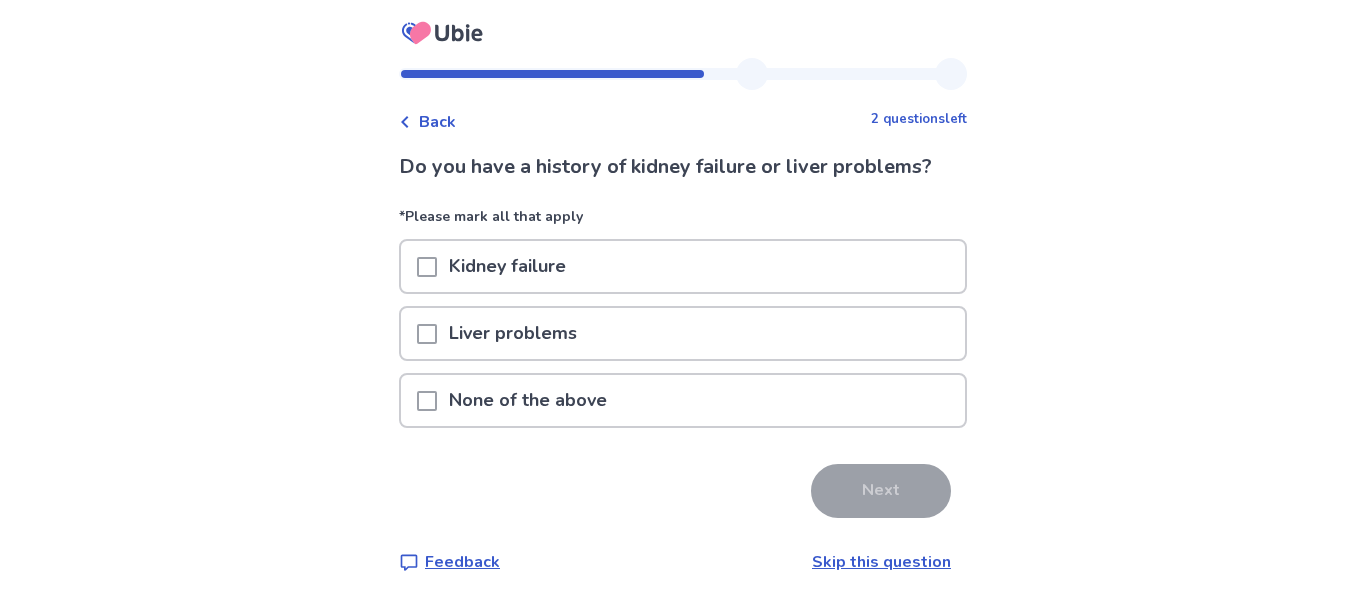 click at bounding box center (427, 334) 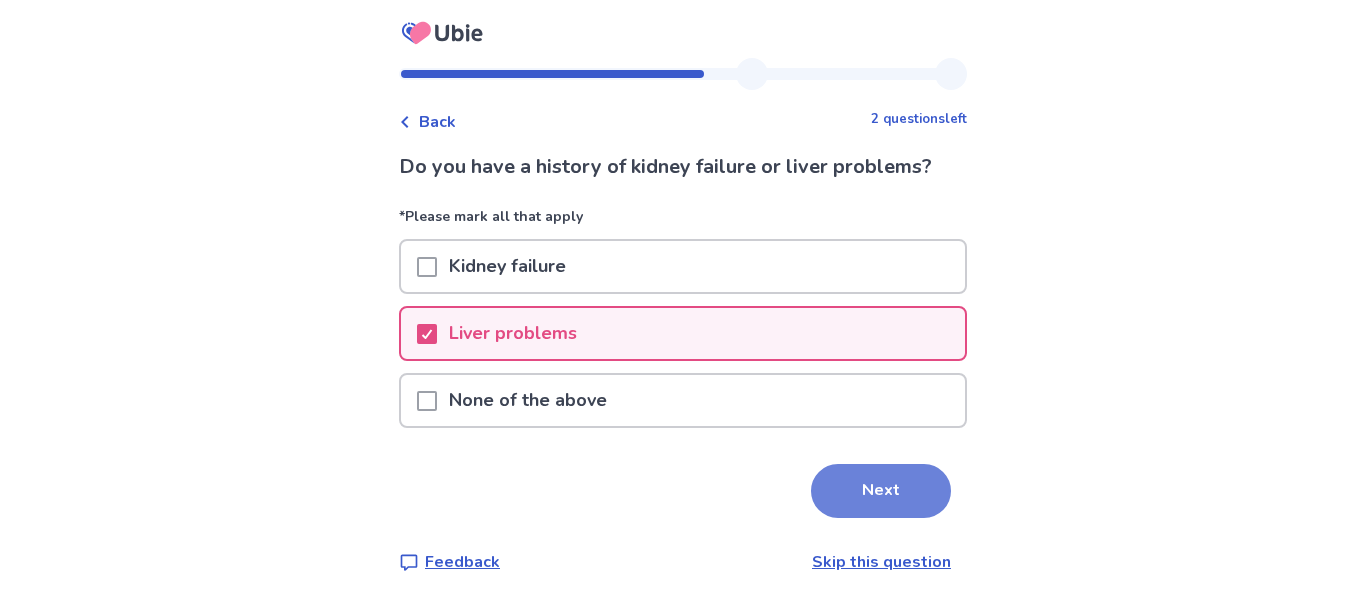 click on "Next" at bounding box center (881, 491) 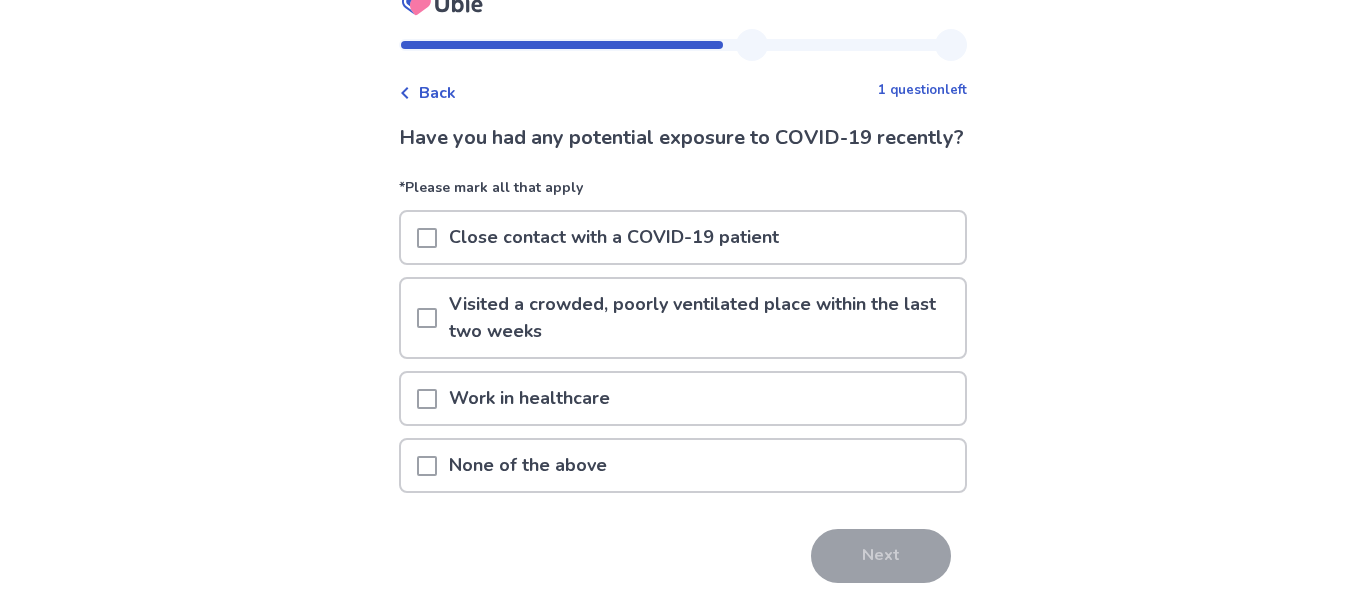 scroll, scrollTop: 36, scrollLeft: 0, axis: vertical 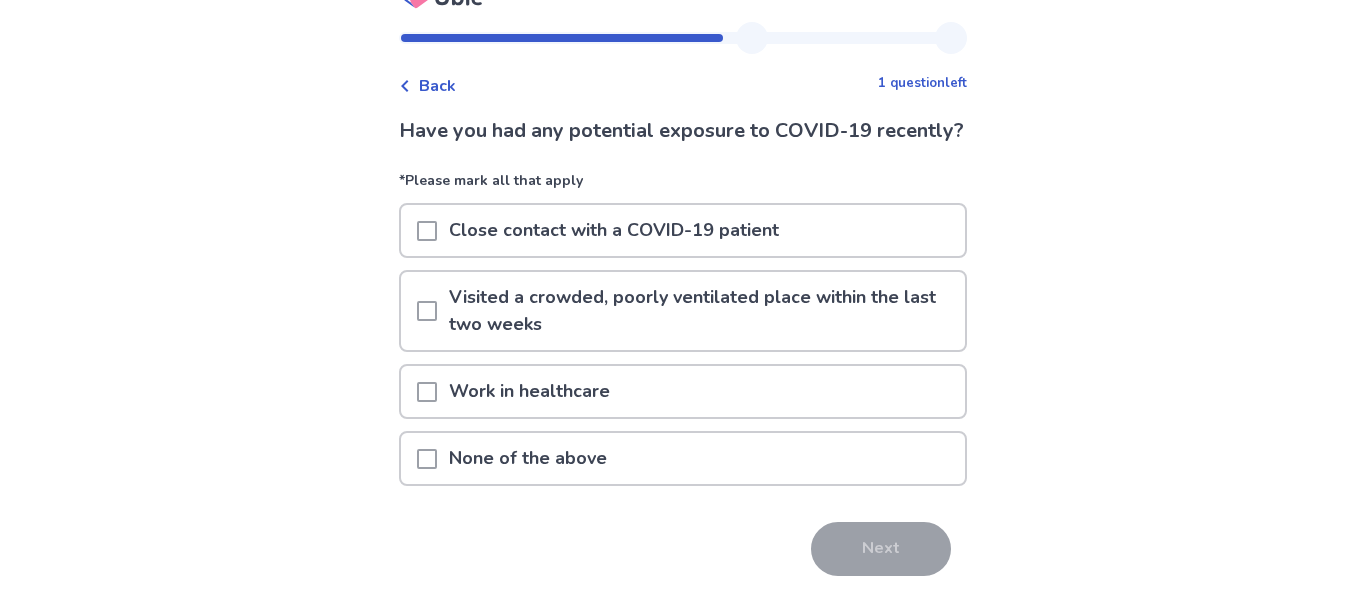 click at bounding box center (427, 459) 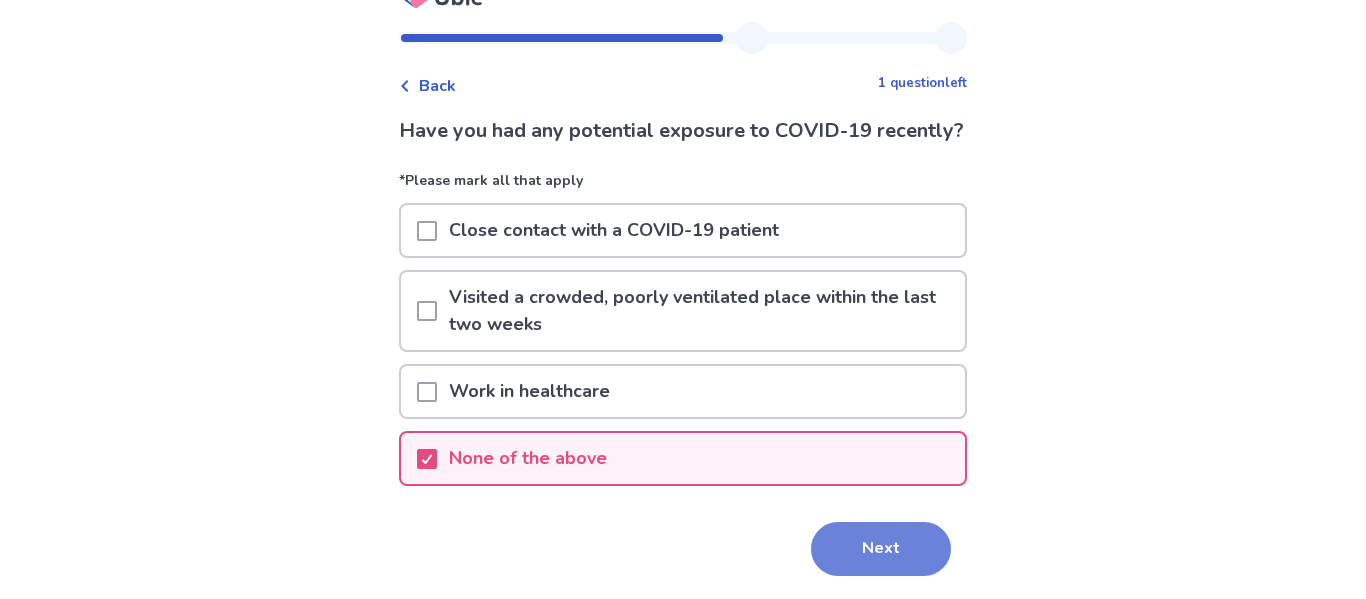 click on "Next" at bounding box center (881, 549) 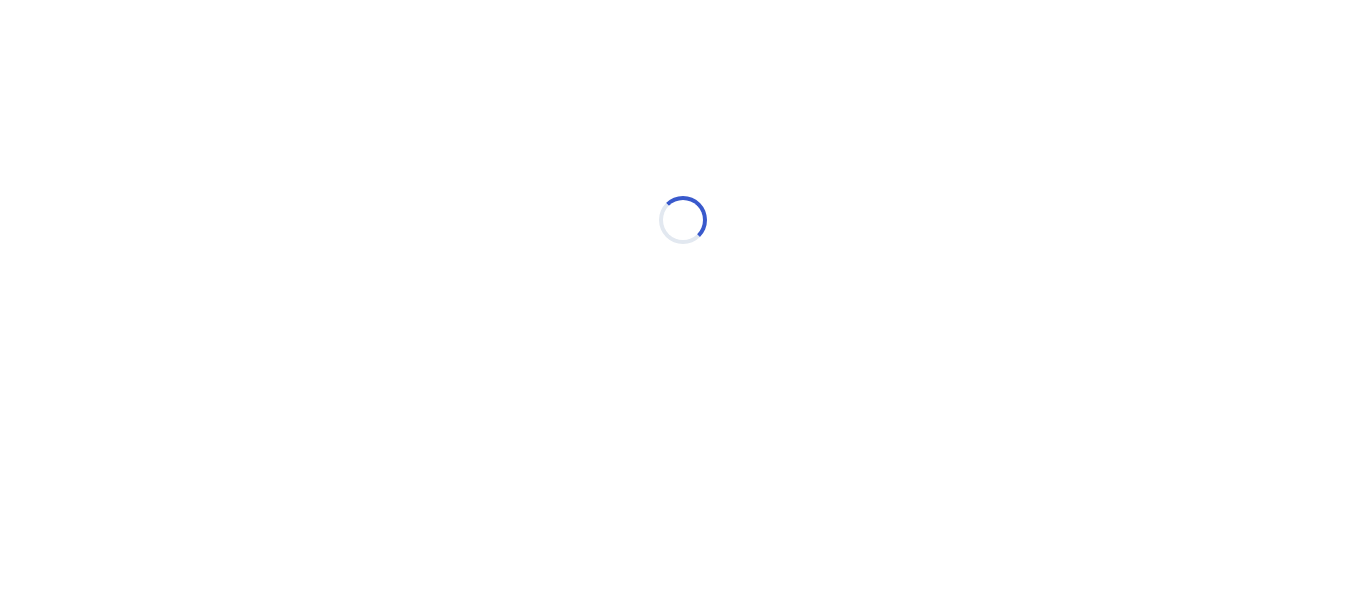 scroll, scrollTop: 0, scrollLeft: 0, axis: both 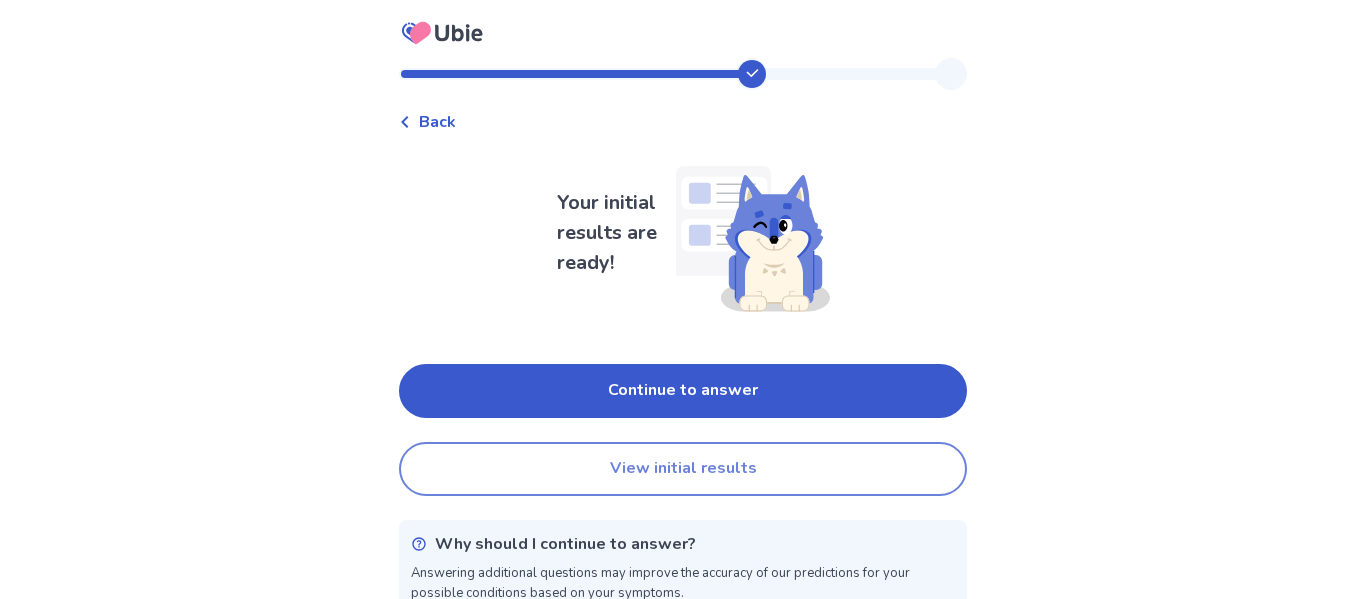 click on "View initial results" at bounding box center [683, 469] 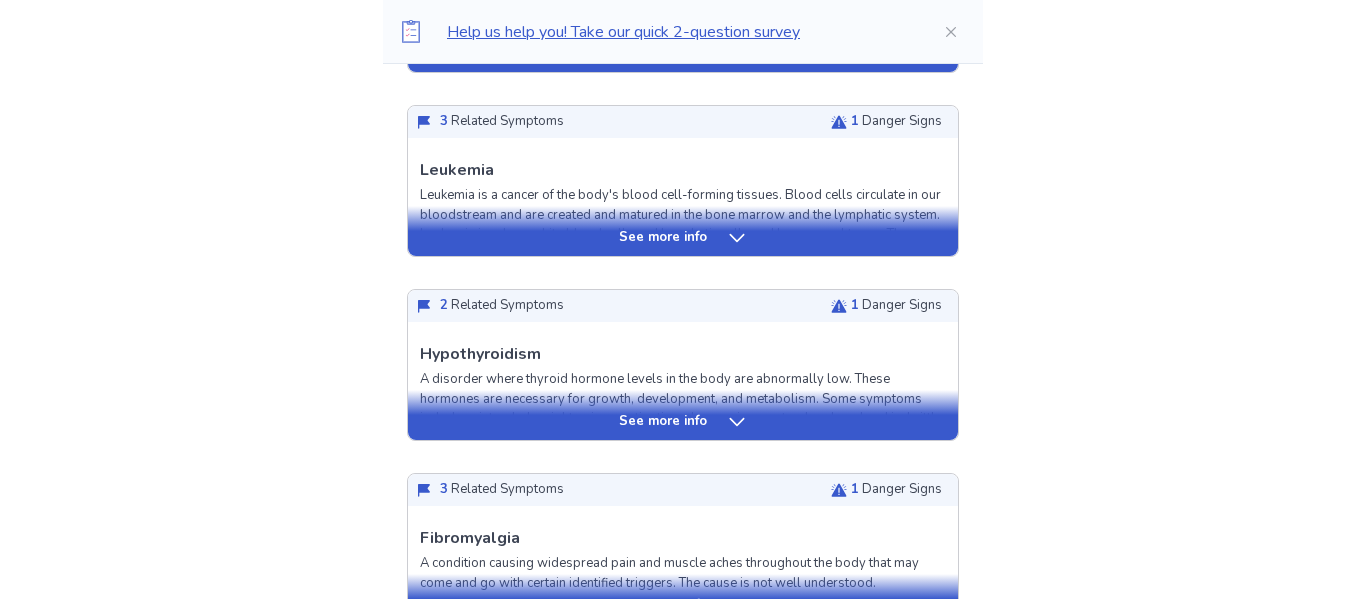 scroll, scrollTop: 743, scrollLeft: 0, axis: vertical 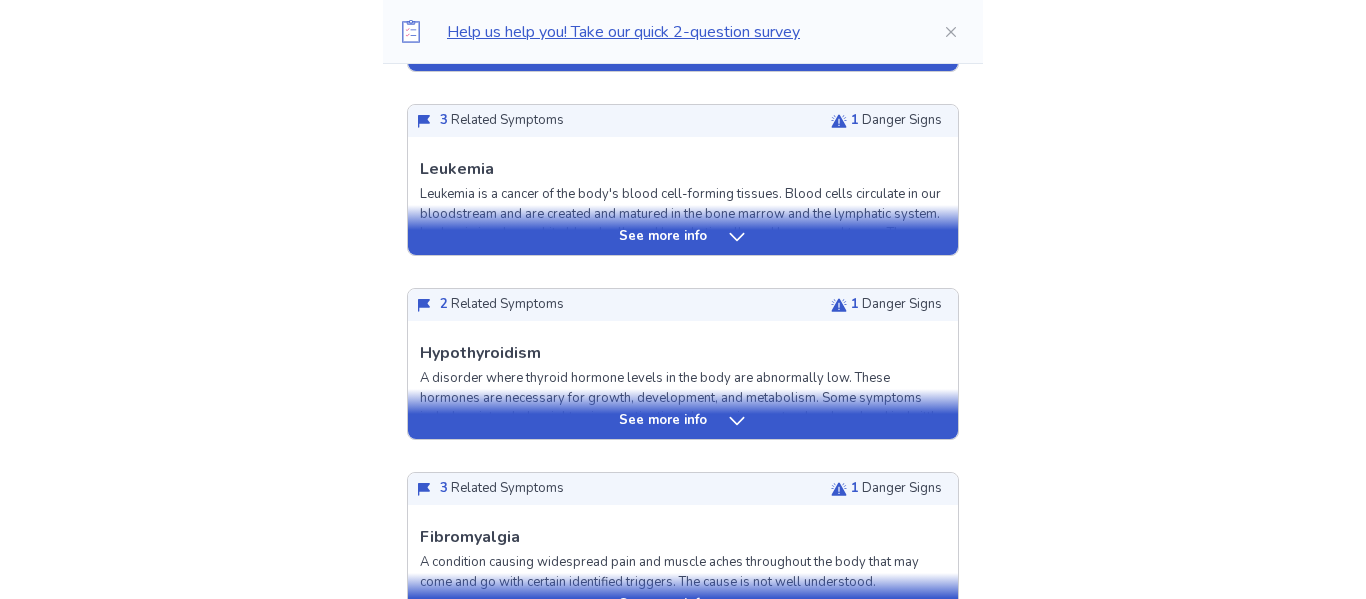 click on "See more info" at bounding box center (683, 421) 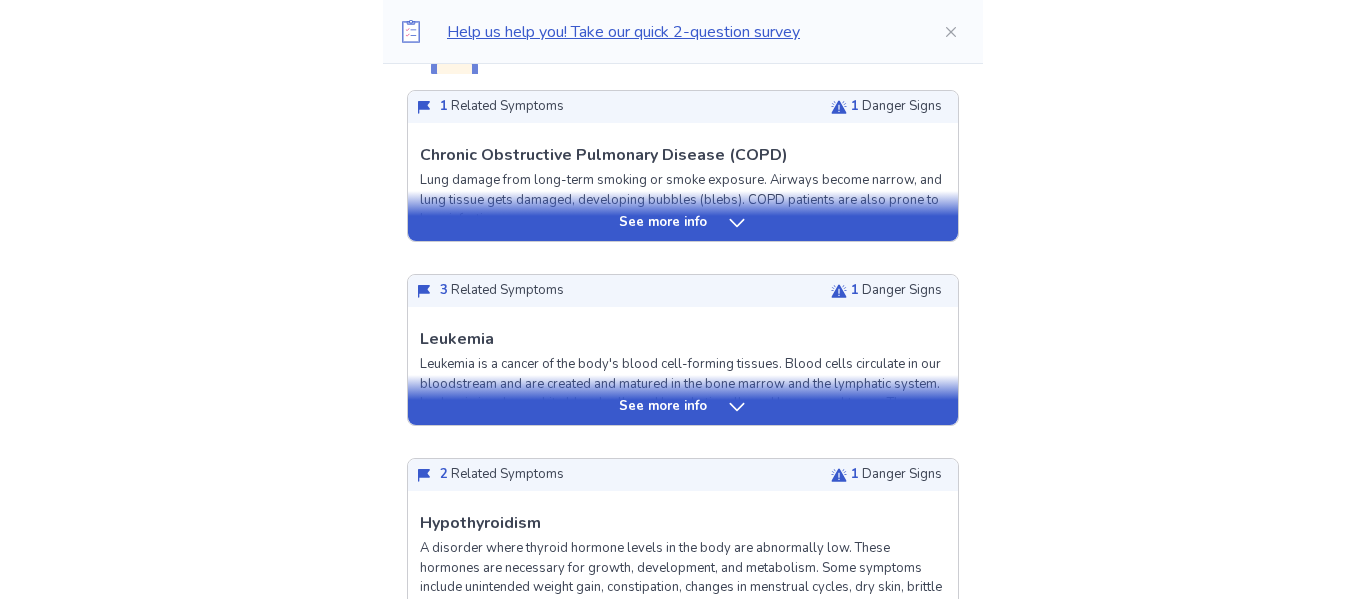 scroll, scrollTop: 543, scrollLeft: 0, axis: vertical 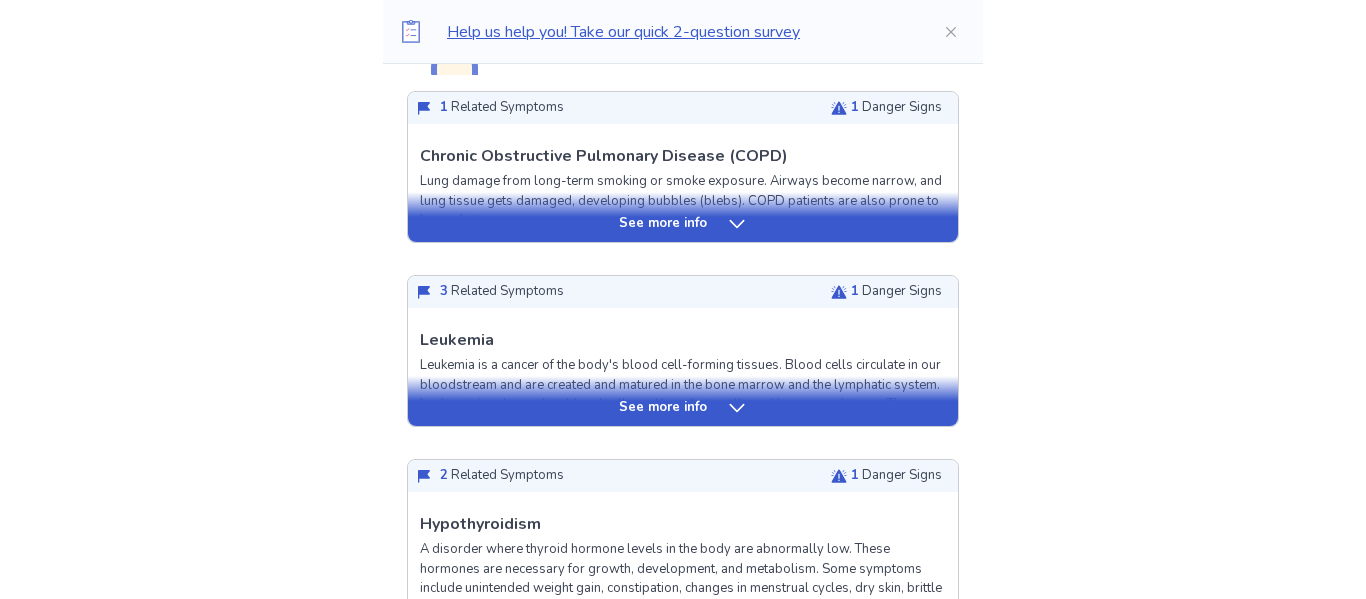 click on "See more info" at bounding box center [683, 408] 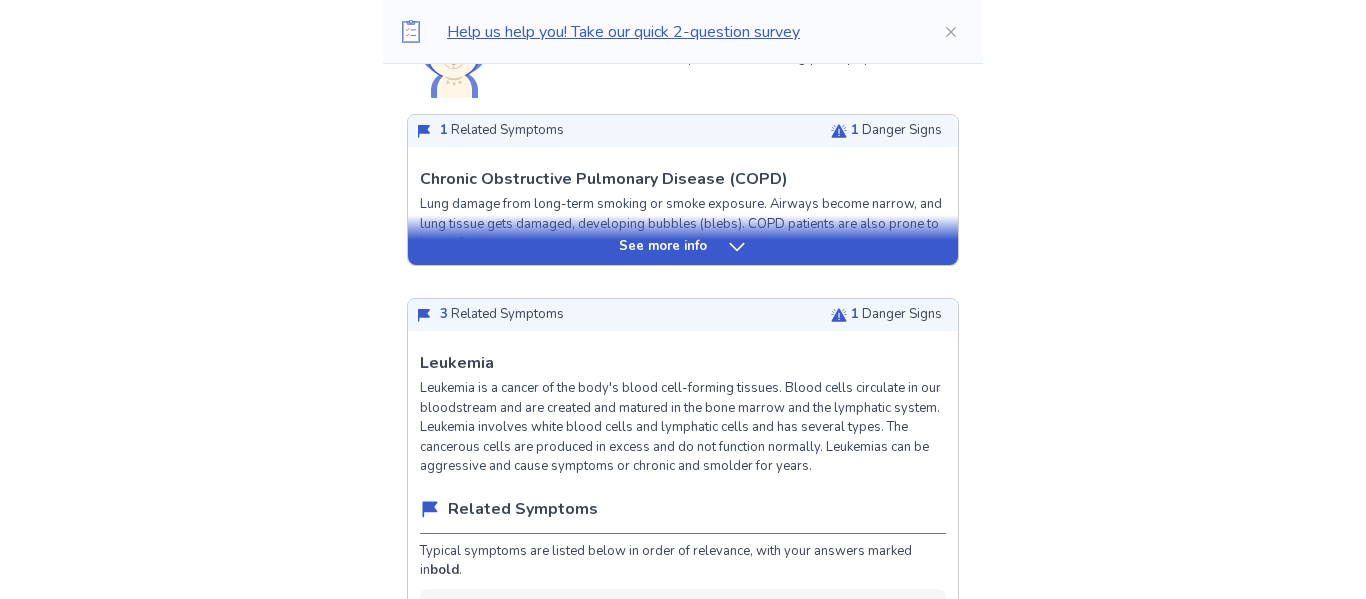 scroll, scrollTop: 517, scrollLeft: 0, axis: vertical 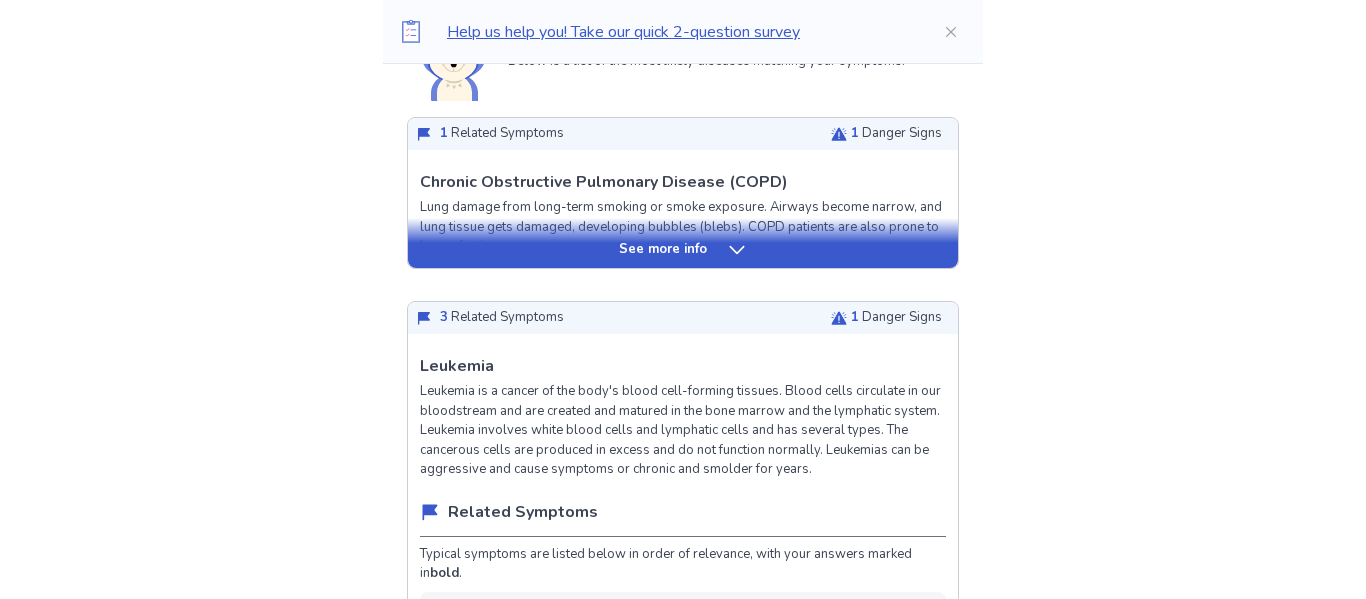 click on "See more info" at bounding box center [663, 250] 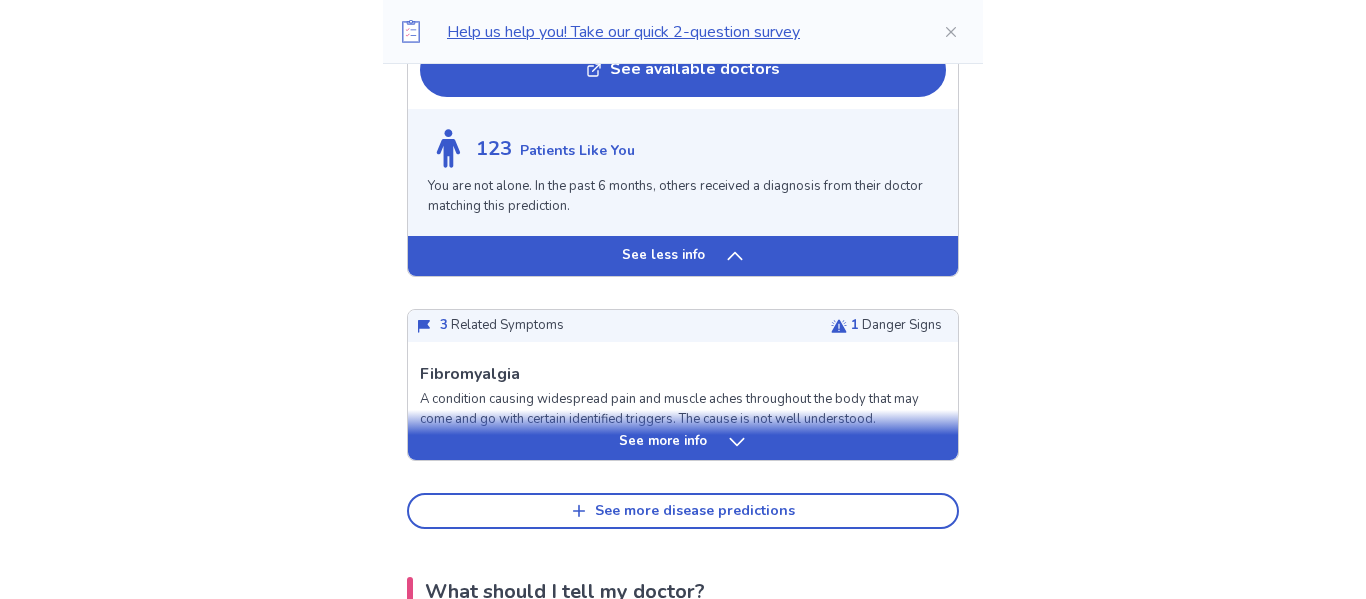 scroll, scrollTop: 5447, scrollLeft: 0, axis: vertical 